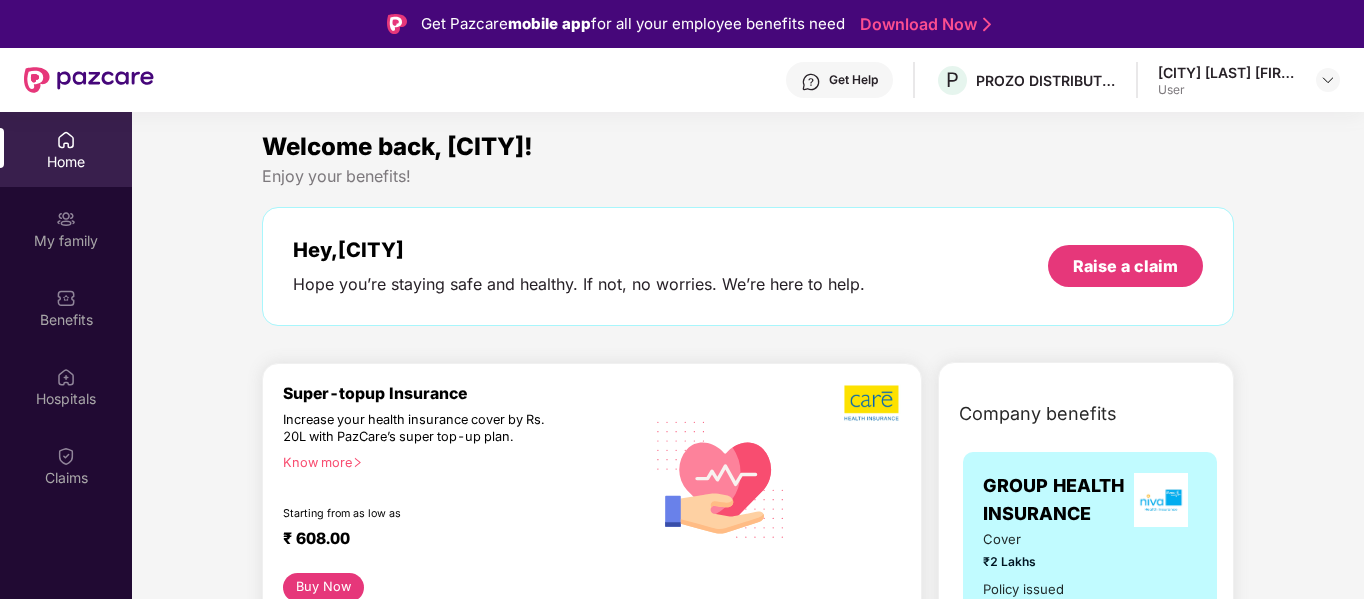 scroll, scrollTop: 0, scrollLeft: 0, axis: both 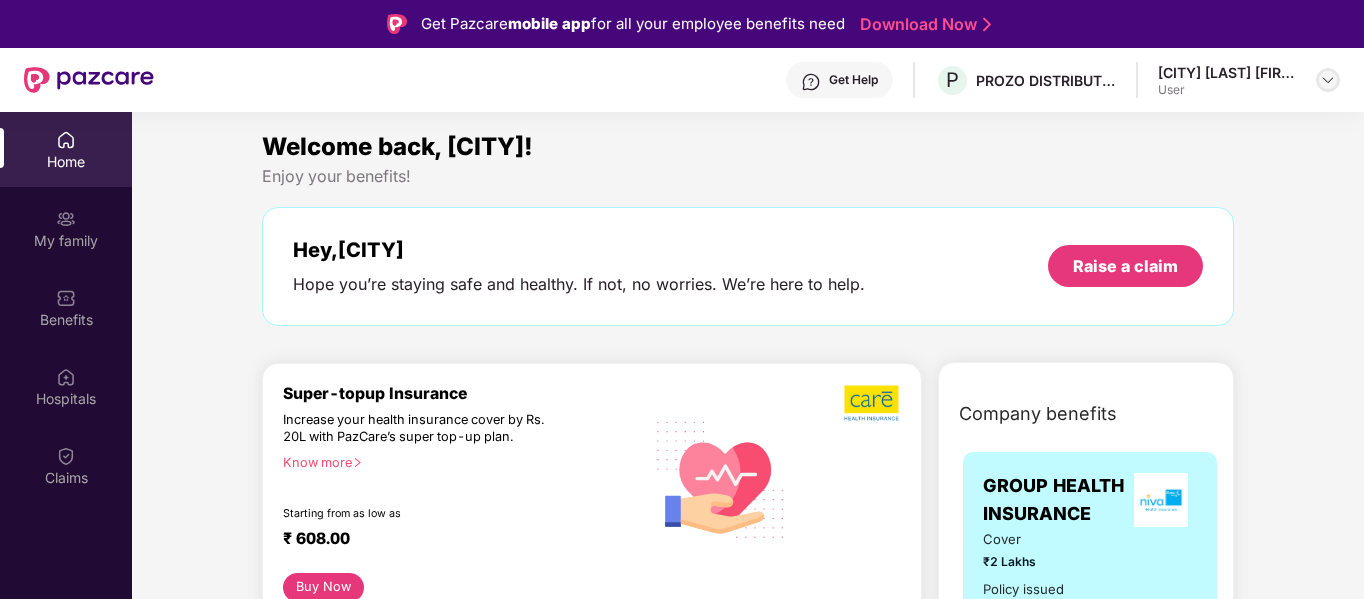 click at bounding box center (1328, 80) 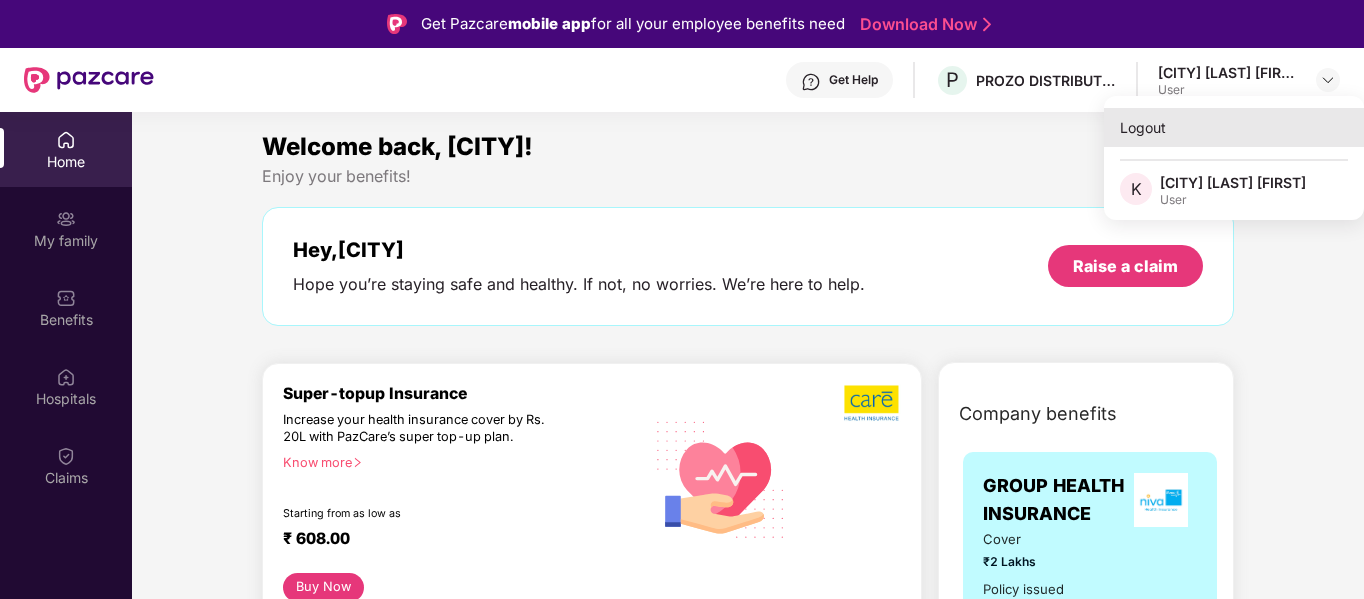click on "Logout" at bounding box center [1234, 127] 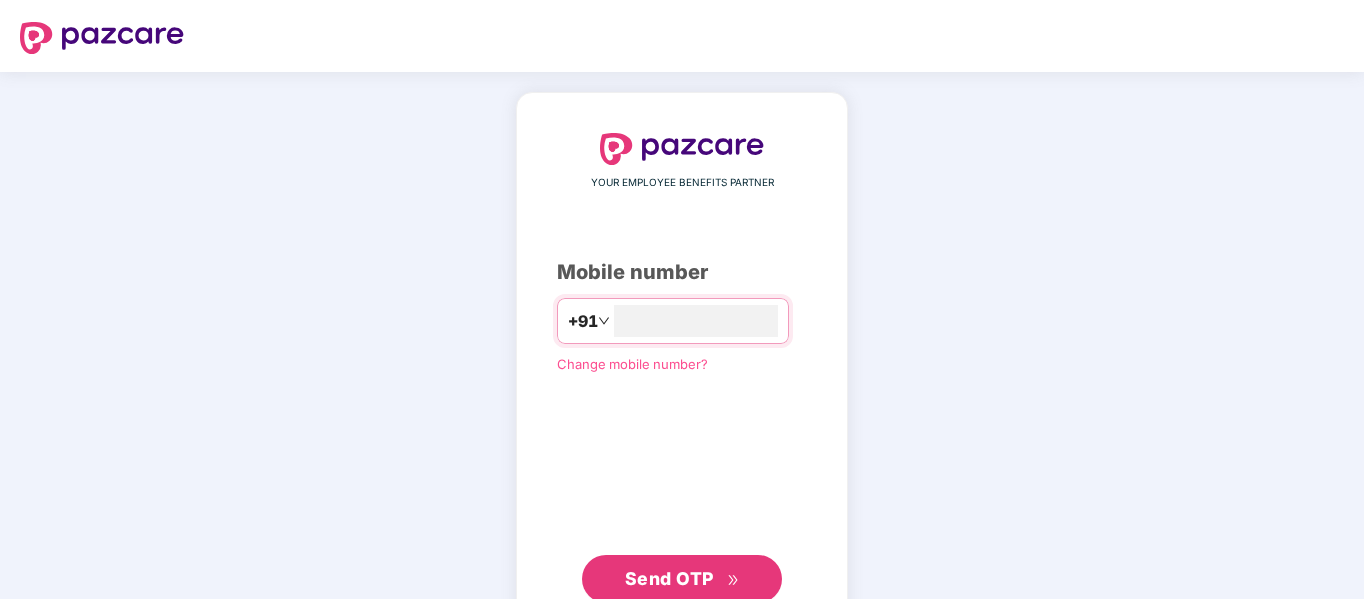 type on "**********" 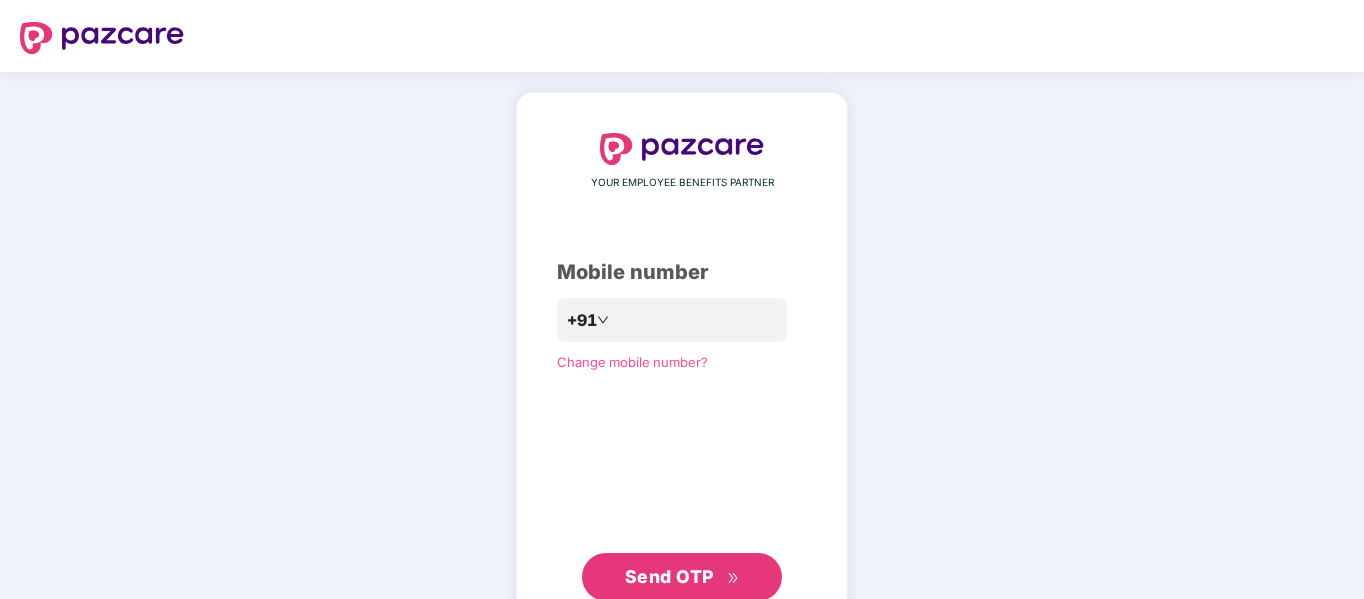 click on "Send OTP" at bounding box center [669, 576] 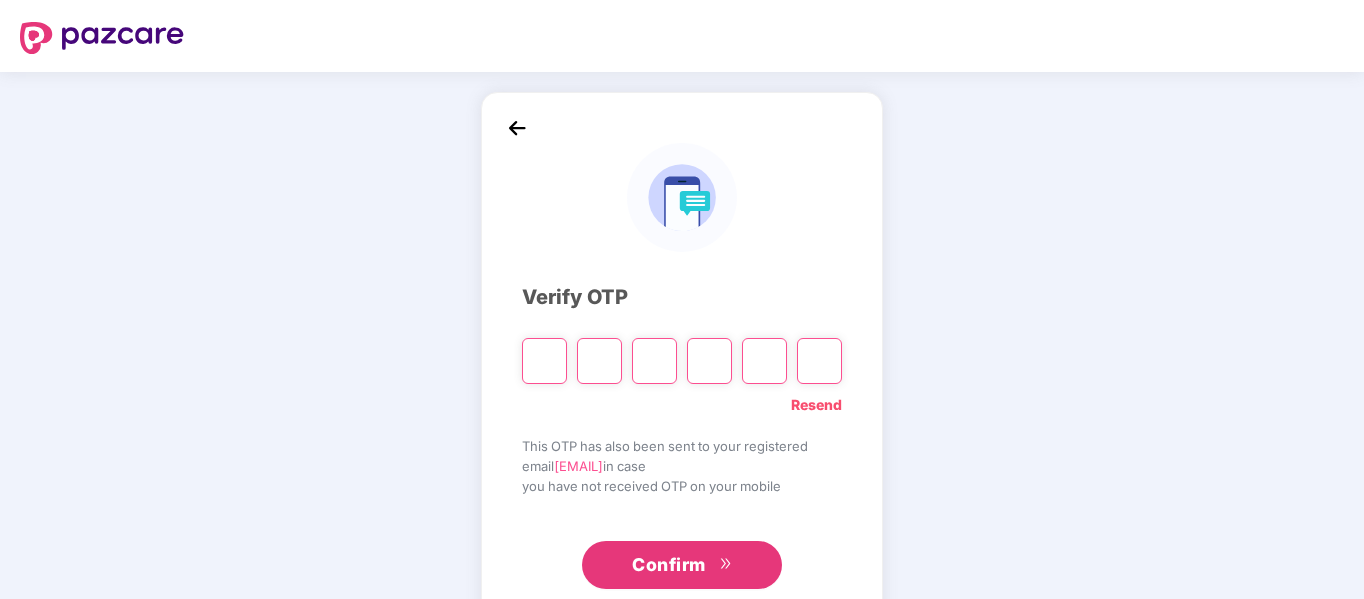 type on "*" 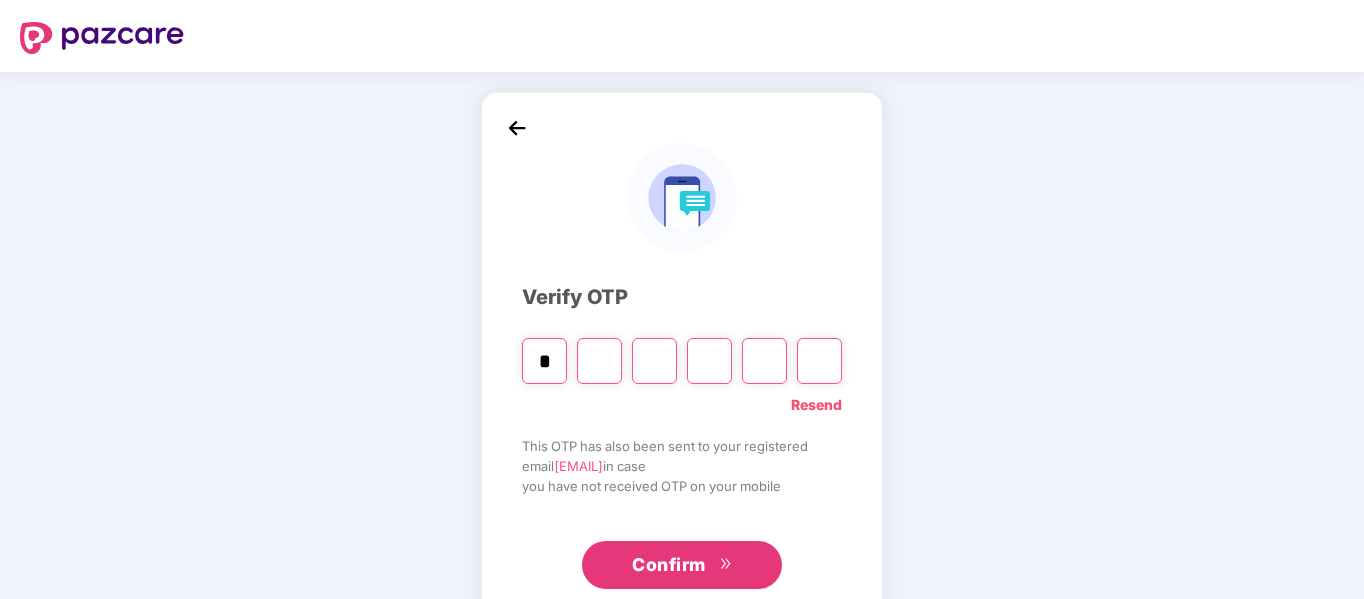 type on "*" 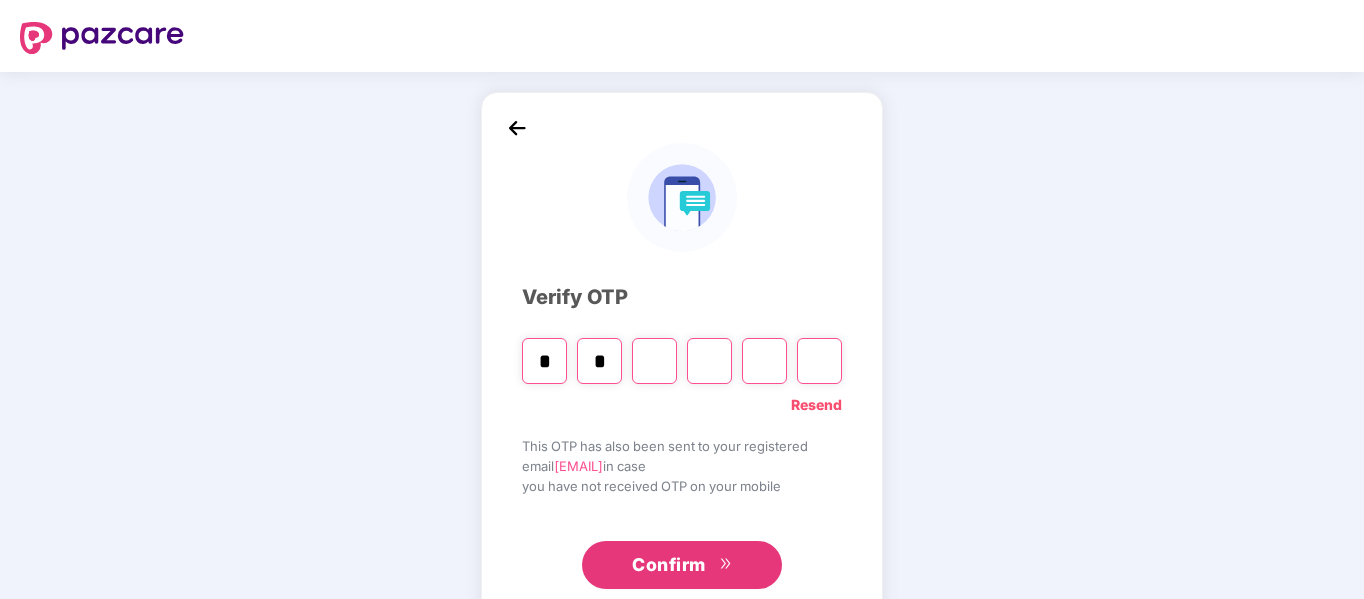 type on "*" 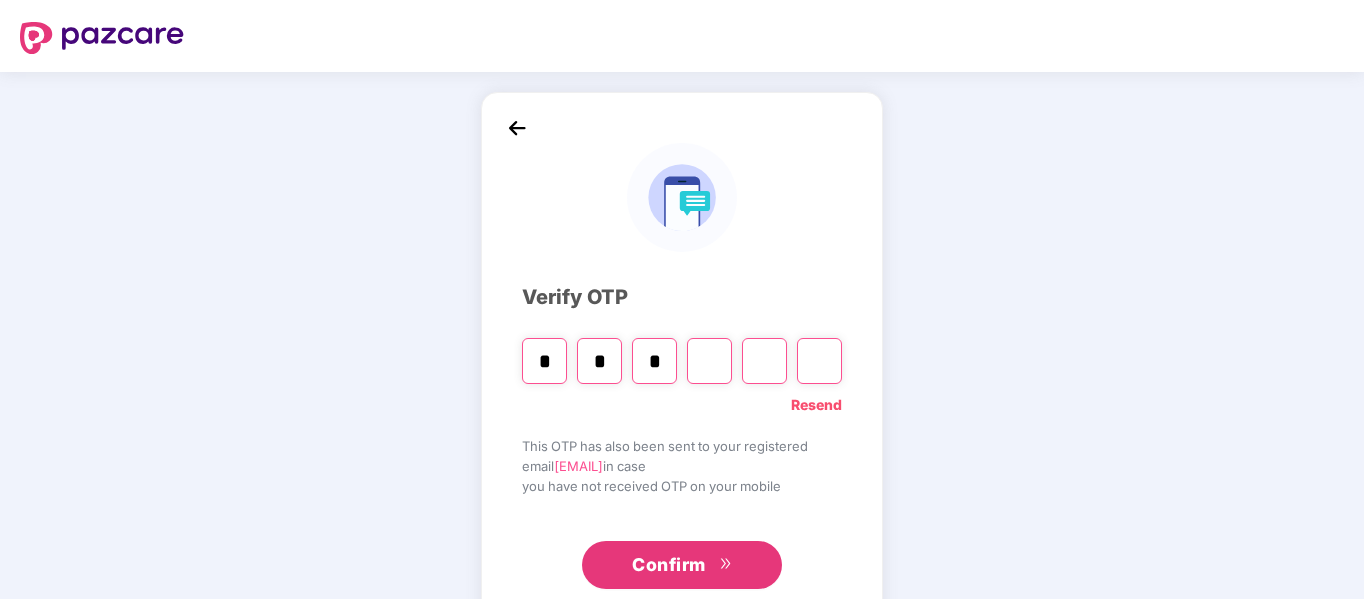 type on "*" 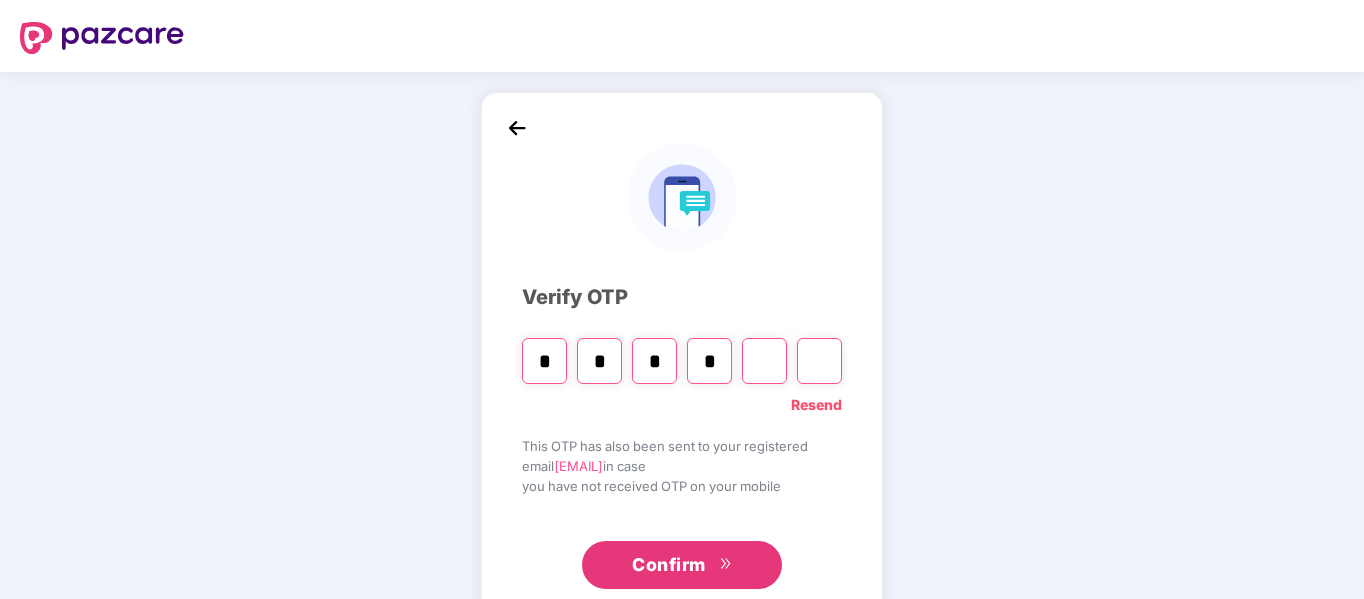 type on "*" 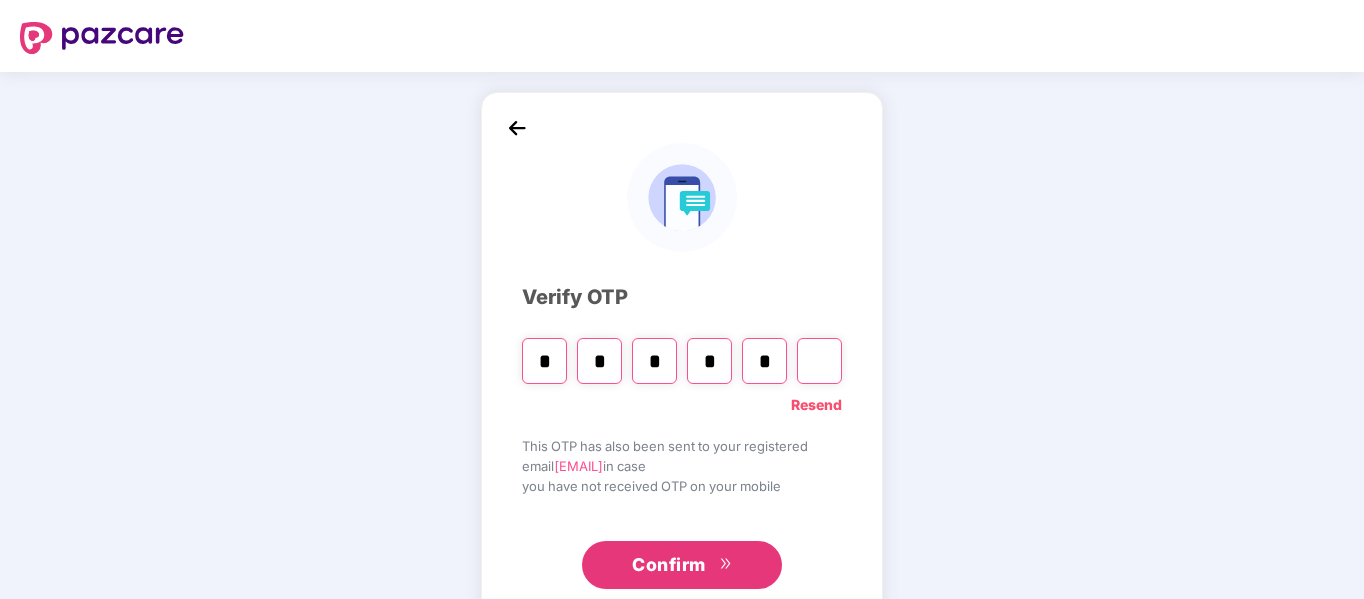 type on "*" 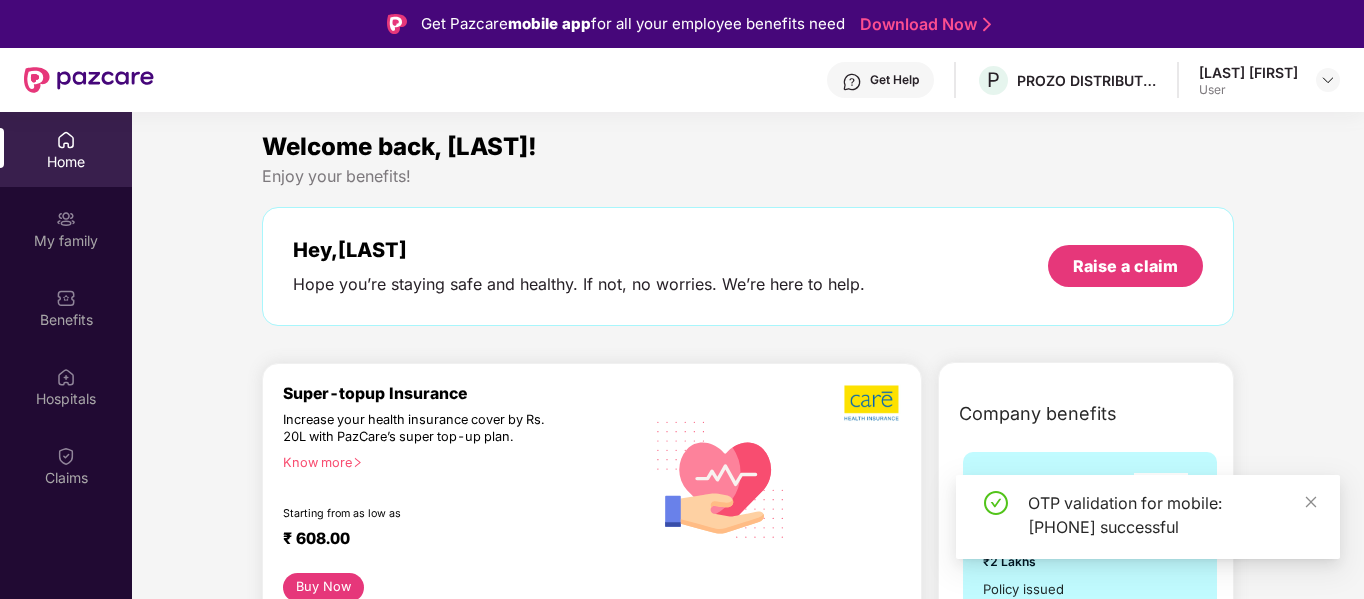 click on "OTP validation for mobile: +916281805669 successful" at bounding box center (1148, 517) 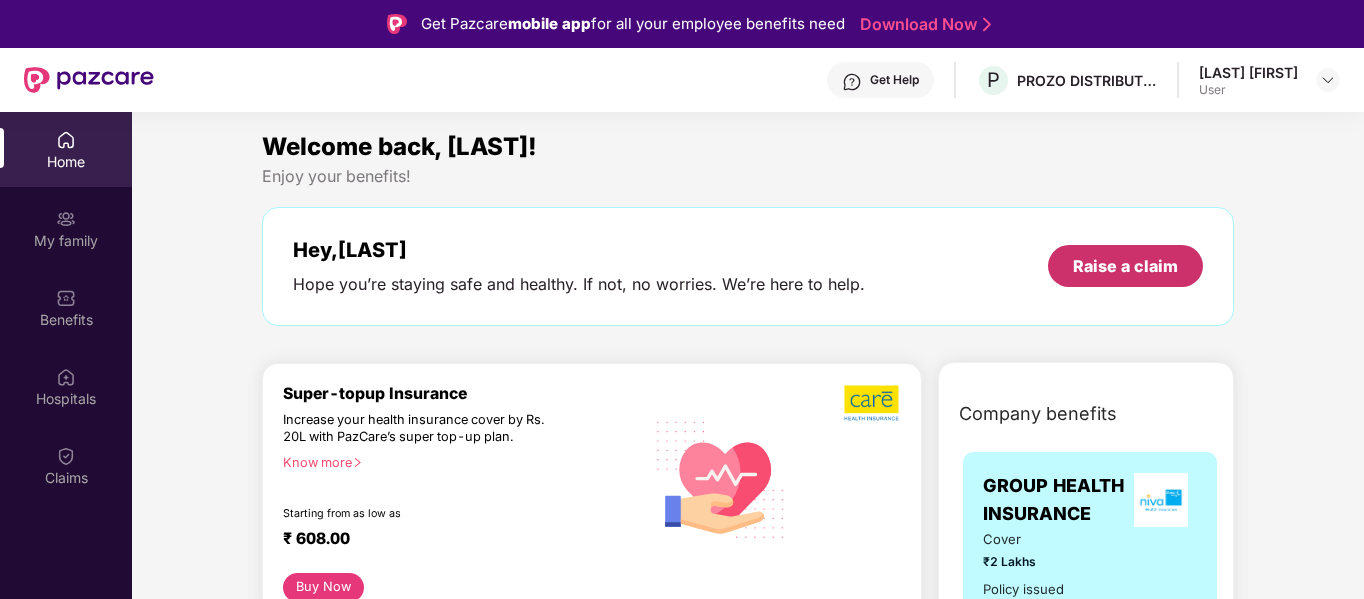 click on "Raise a claim" at bounding box center [1125, 266] 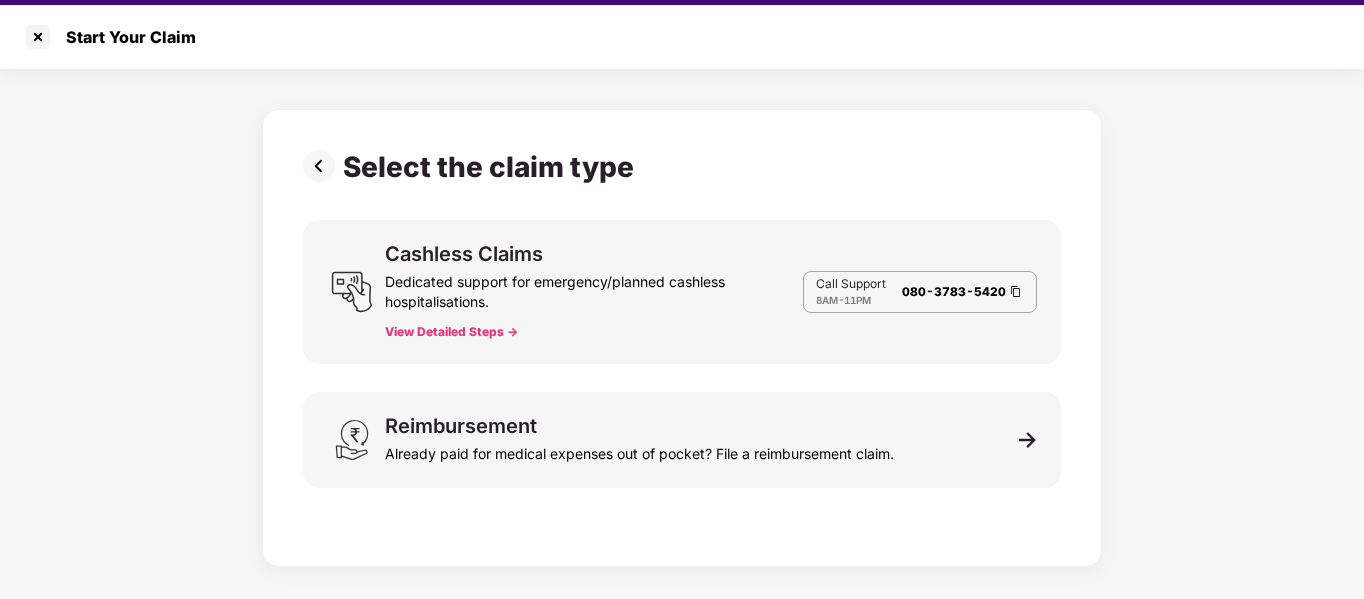 scroll, scrollTop: 48, scrollLeft: 0, axis: vertical 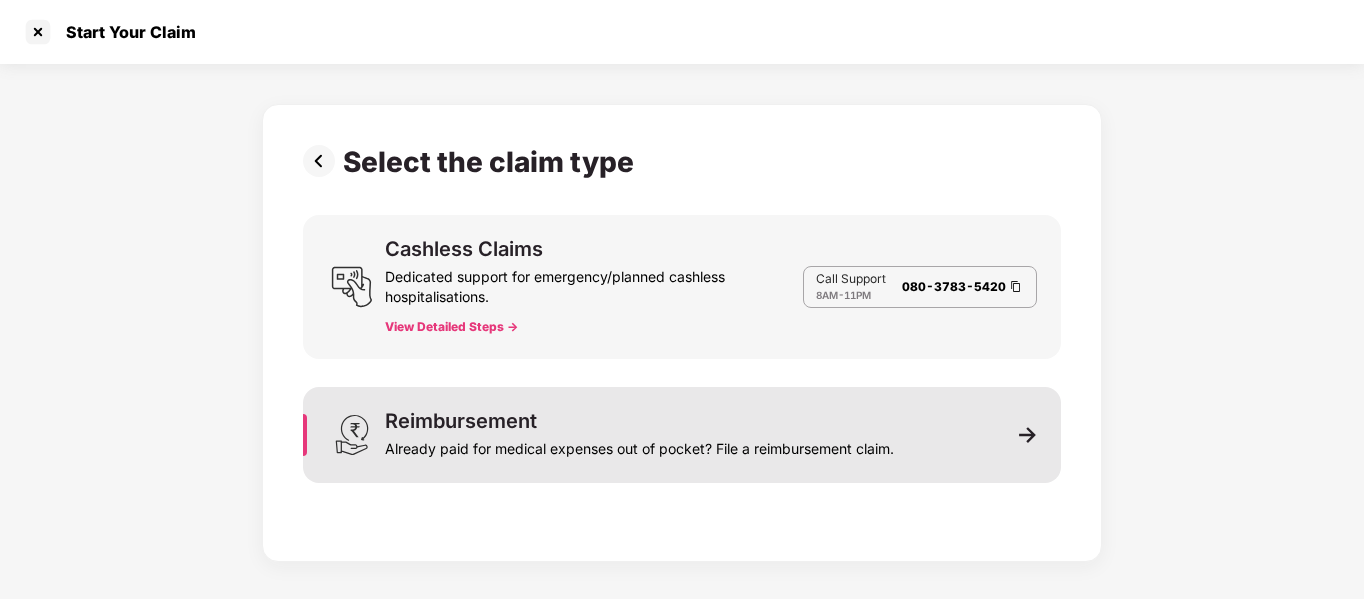 click on "Reimbursement Already paid for medical expenses out of pocket? File a reimbursement claim." at bounding box center [682, 435] 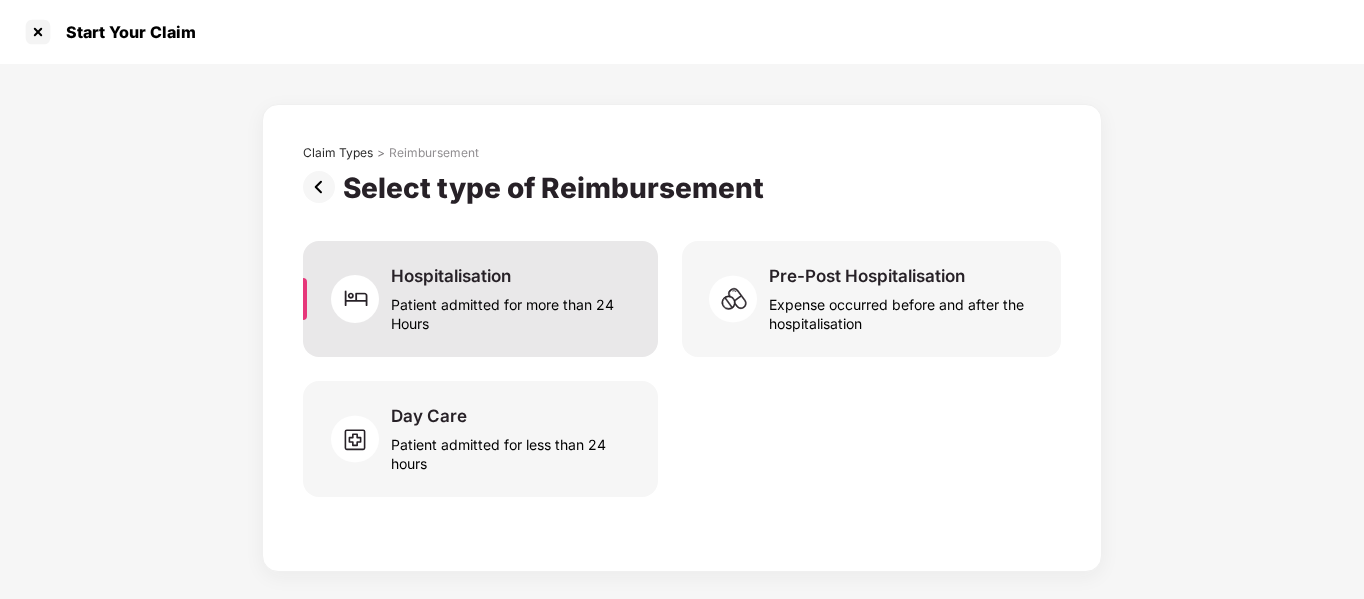 click on "Patient admitted for more than 24 Hours" at bounding box center (512, 310) 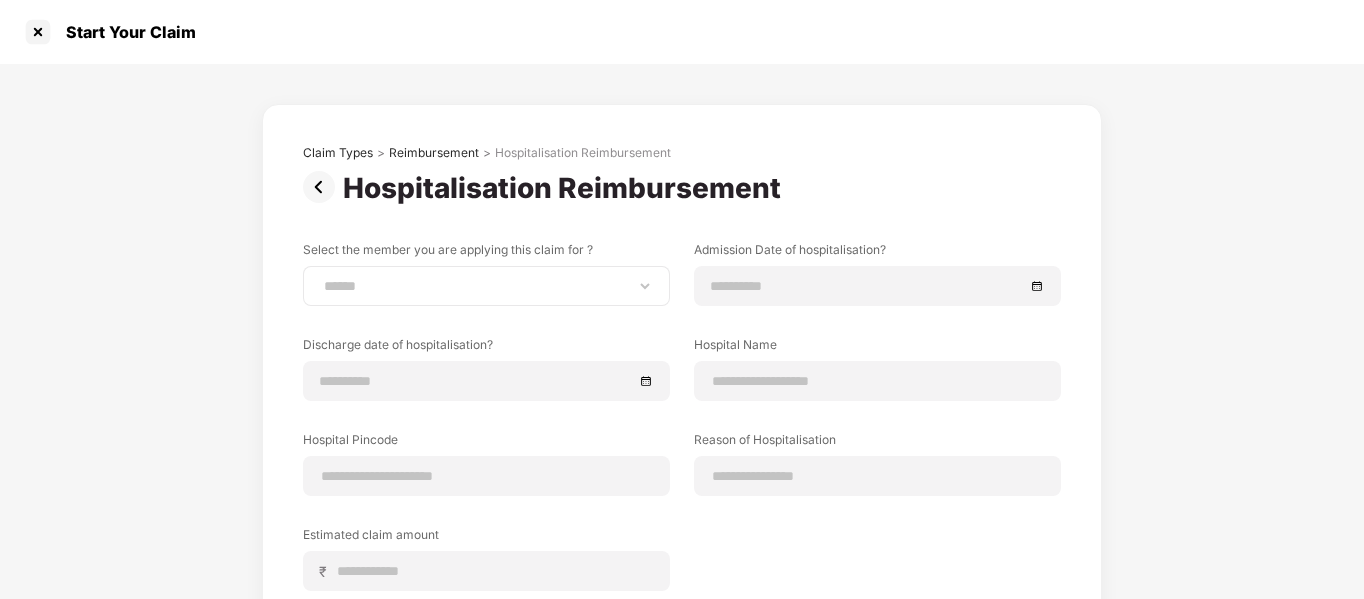 click on "**********" at bounding box center [486, 286] 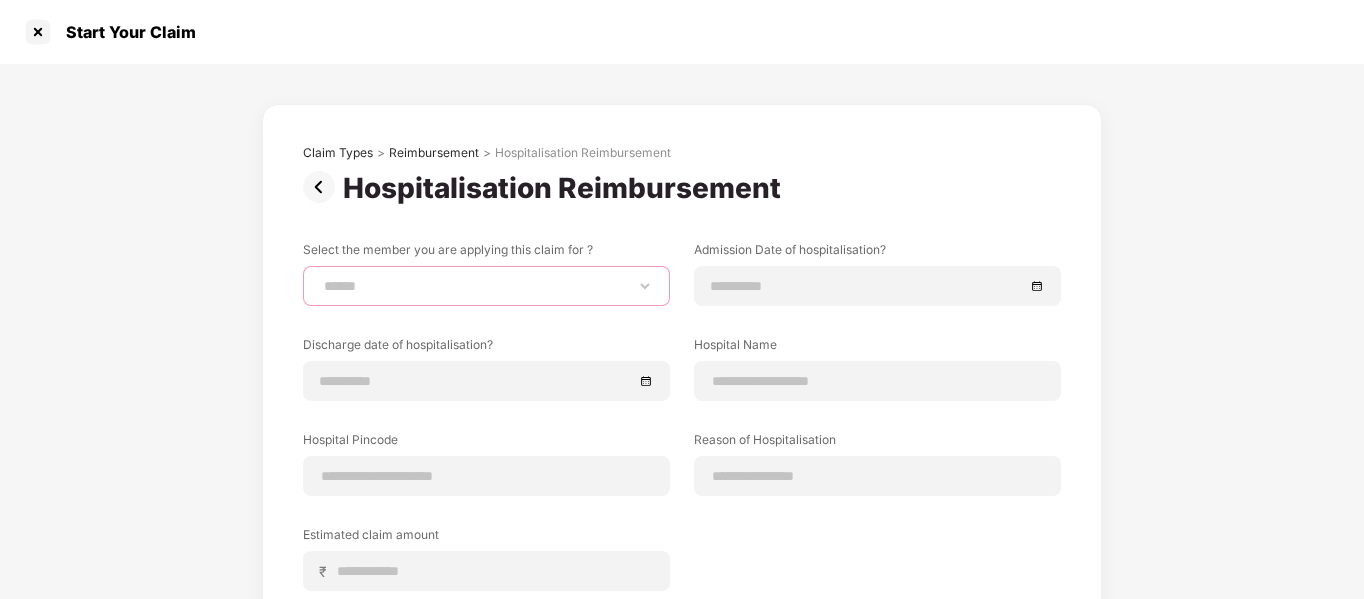 click on "**********" at bounding box center (486, 286) 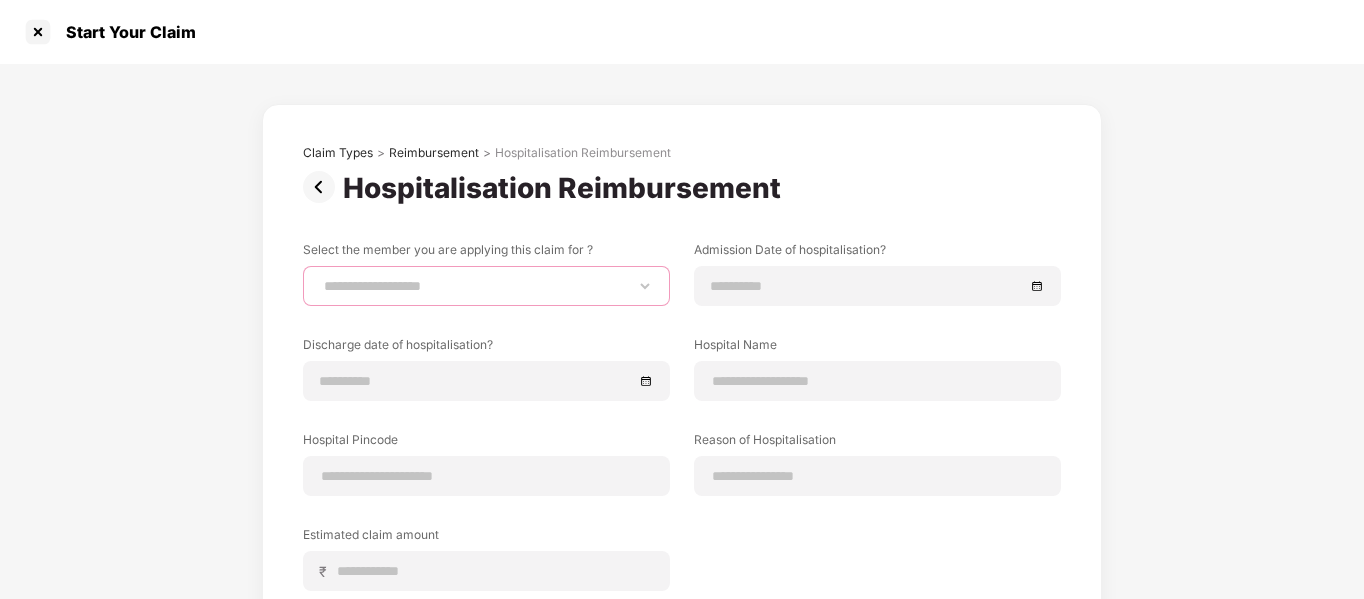 click on "**********" at bounding box center (486, 286) 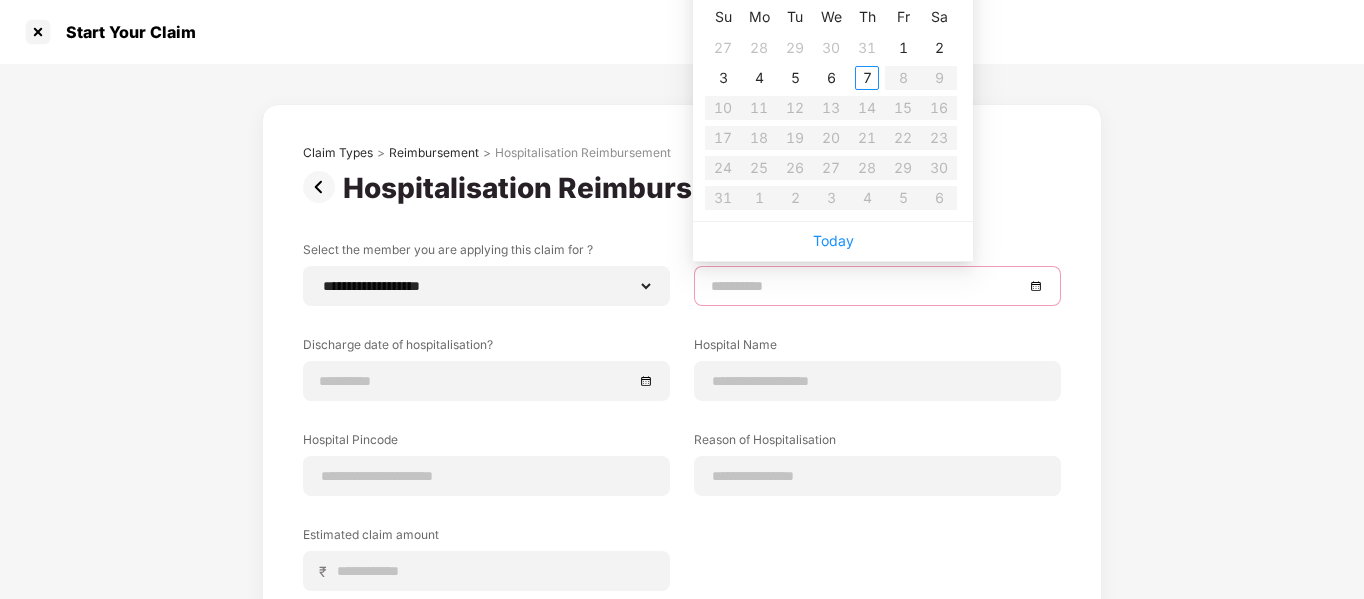 click at bounding box center (867, 286) 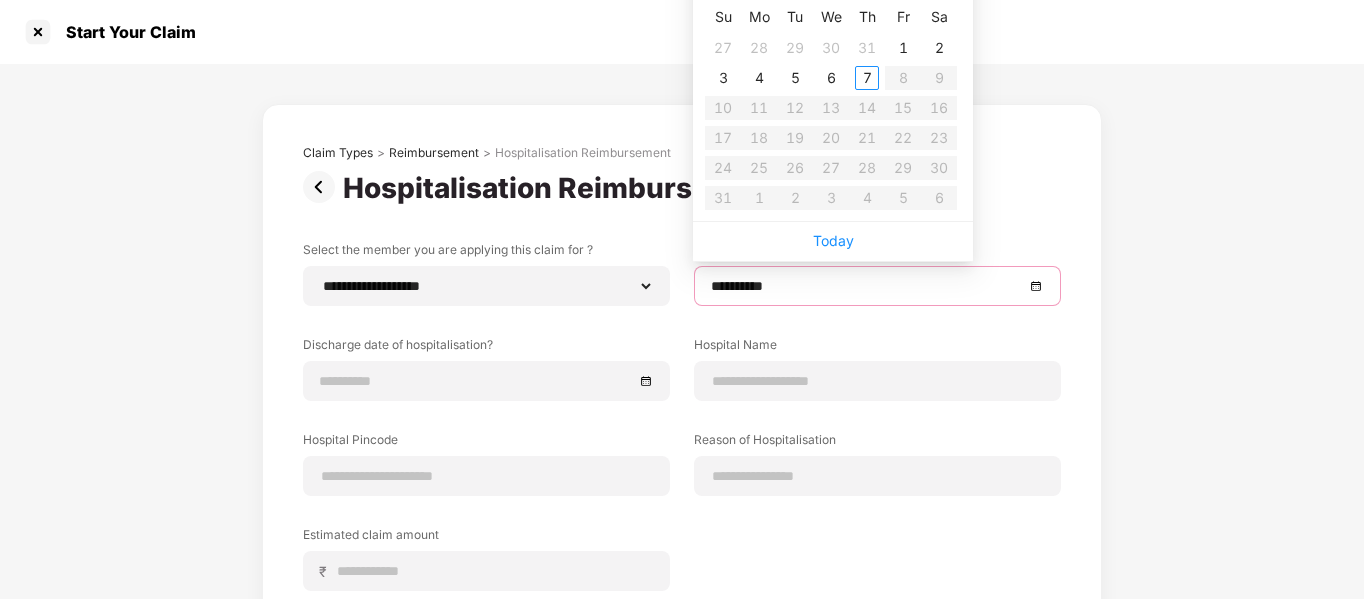 type on "**********" 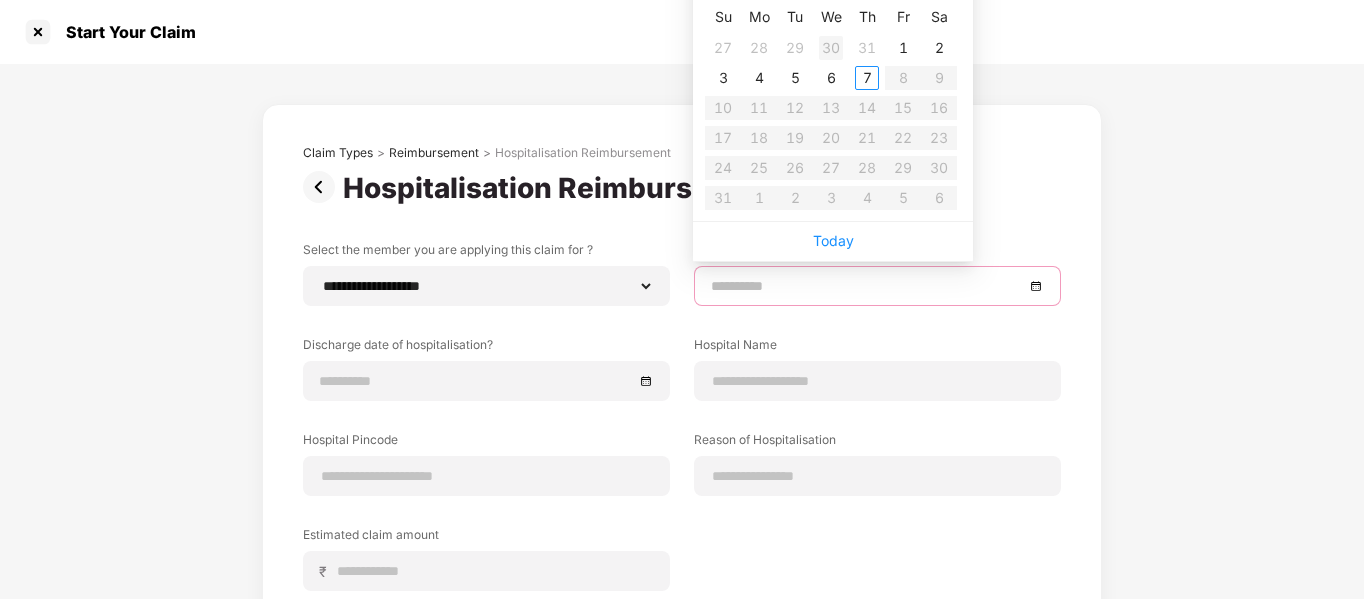 type on "**********" 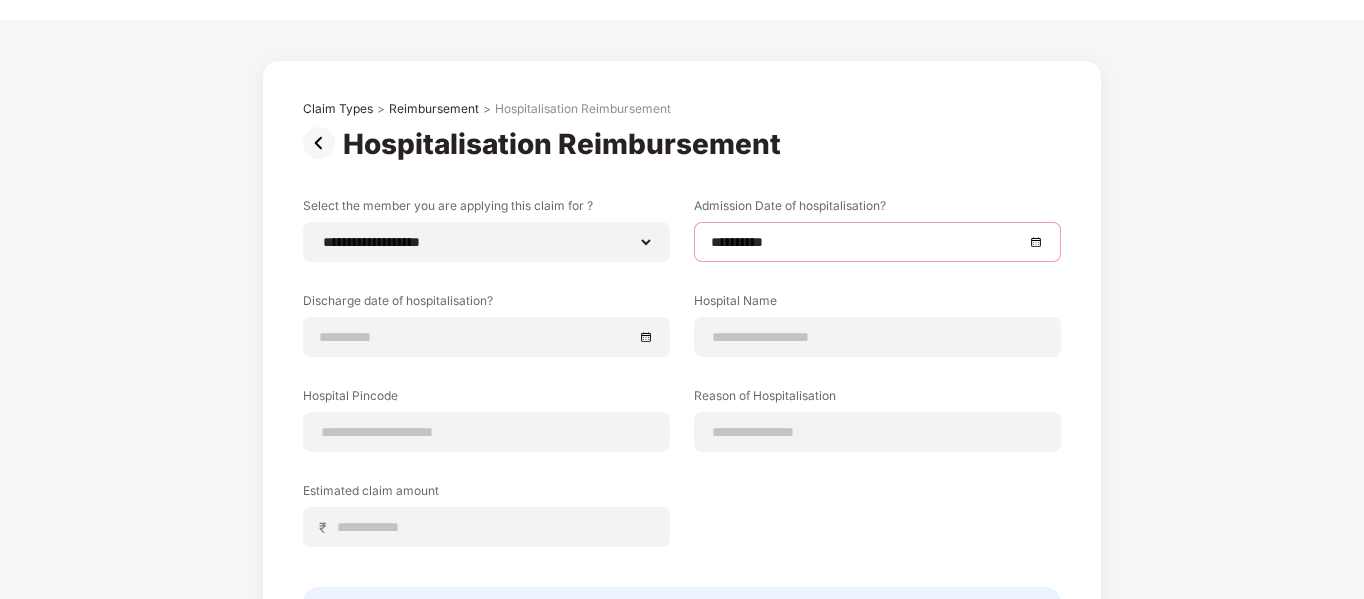 scroll, scrollTop: 48, scrollLeft: 0, axis: vertical 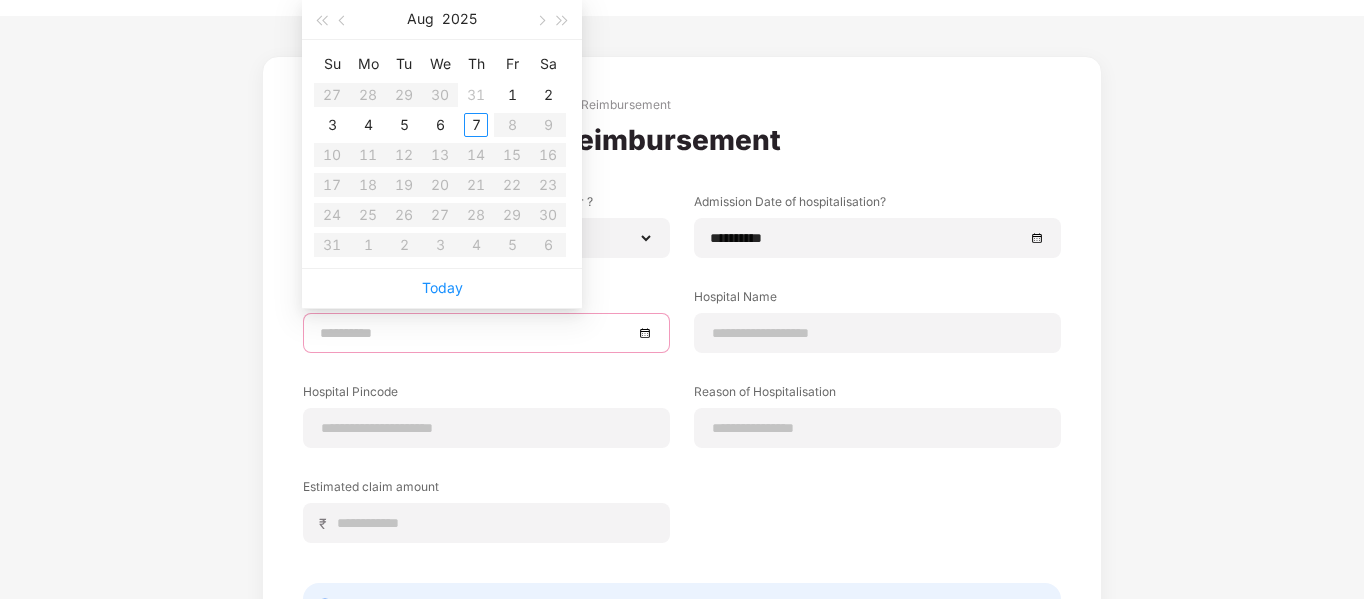 click at bounding box center (476, 333) 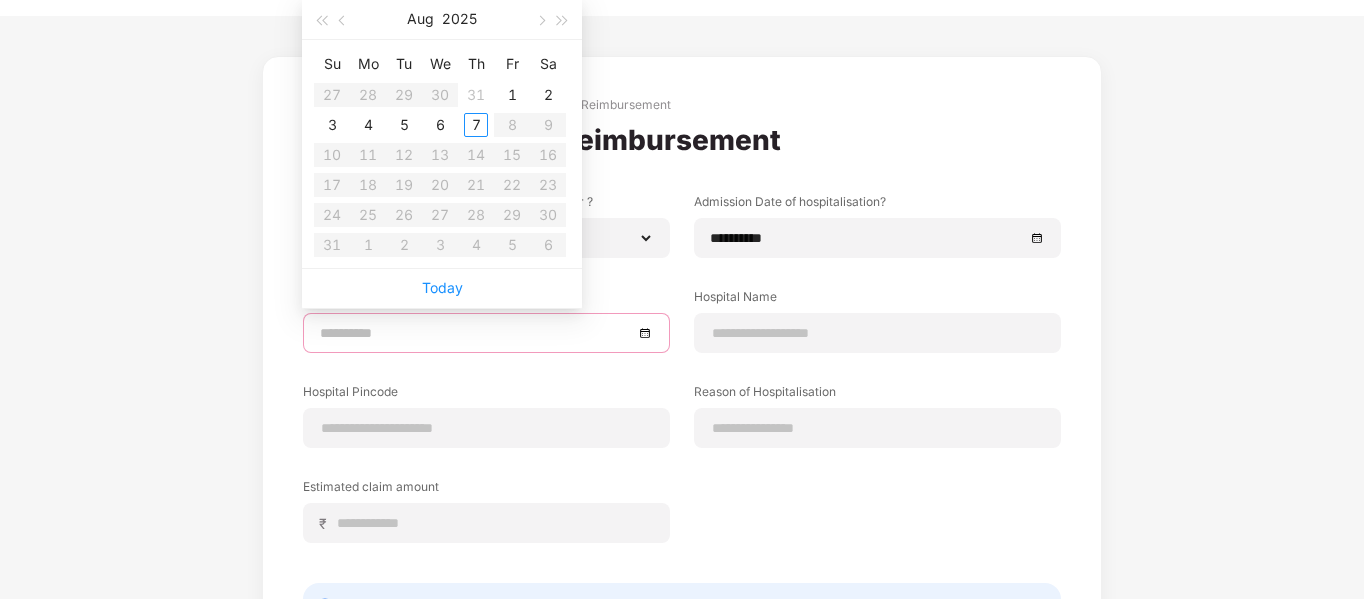 type on "**********" 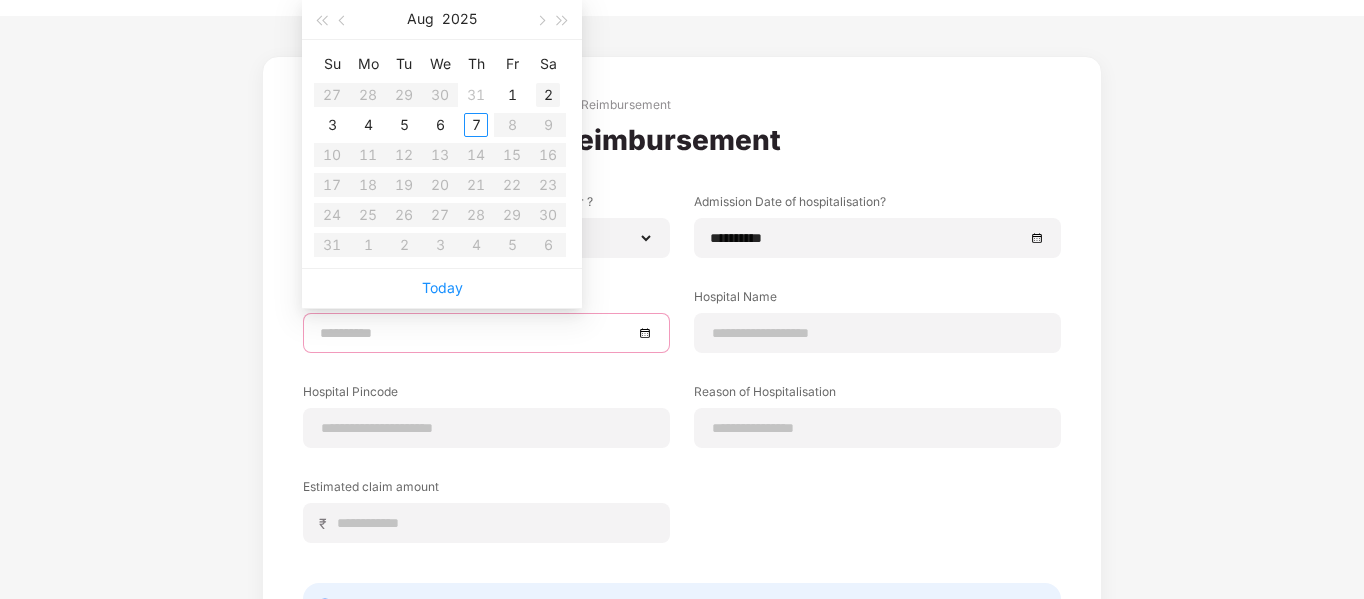 type on "**********" 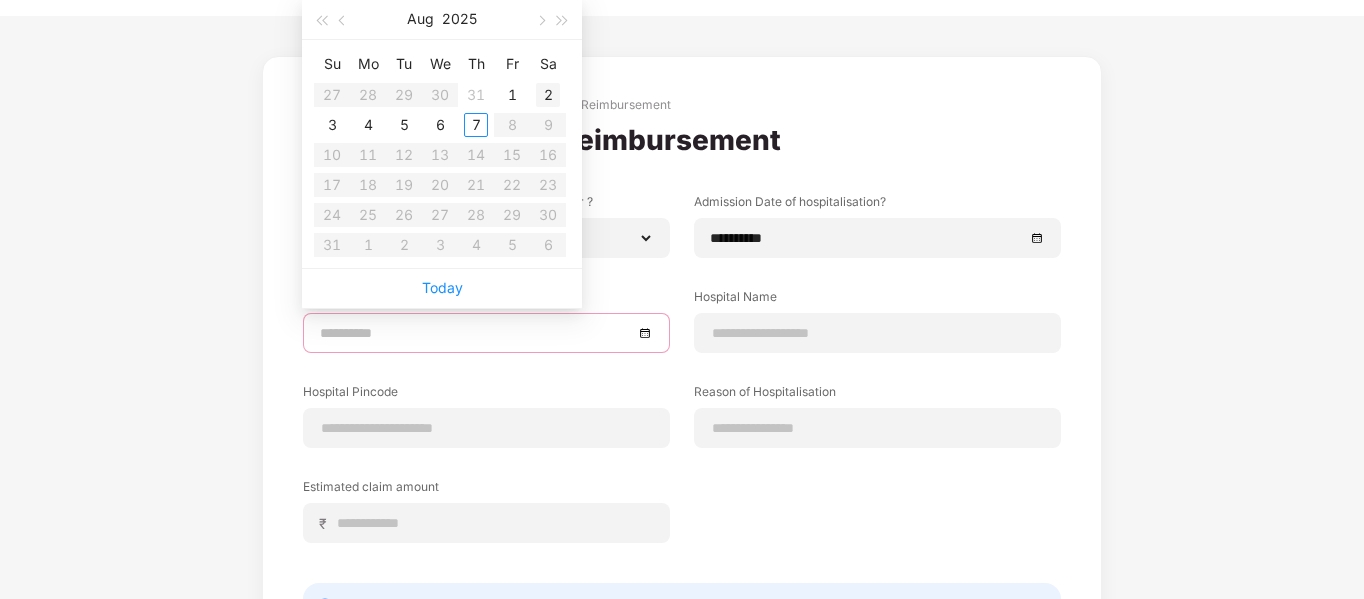 click on "2" at bounding box center (548, 95) 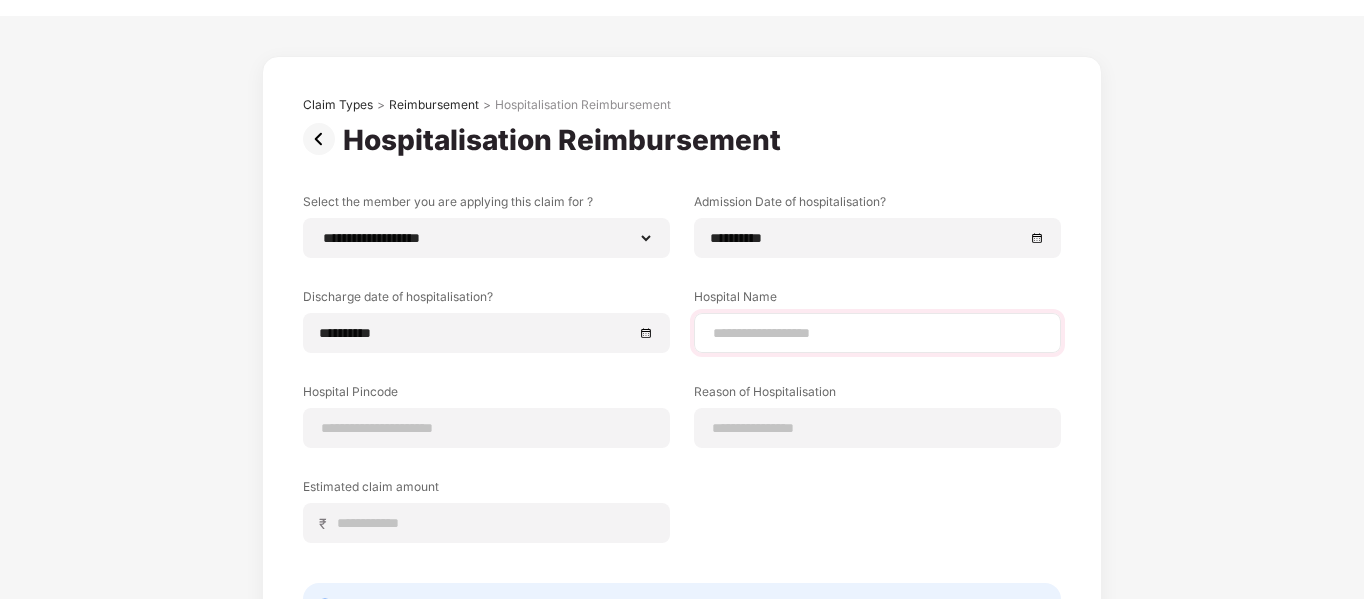 click at bounding box center [877, 333] 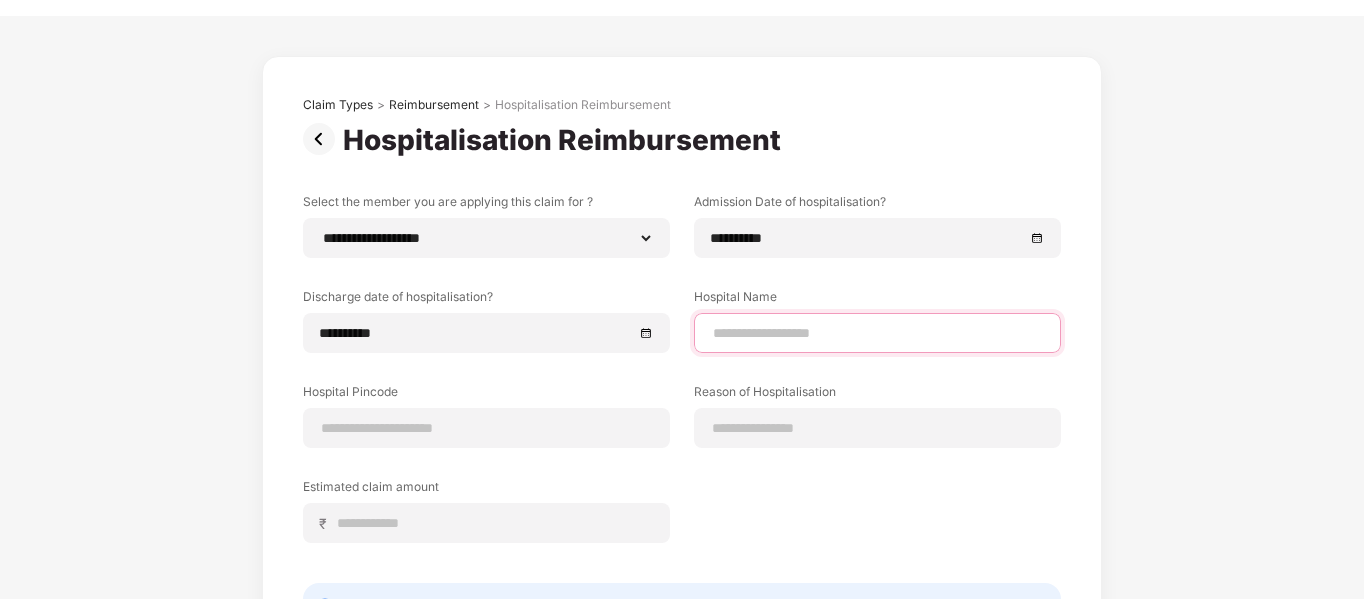 click at bounding box center [877, 333] 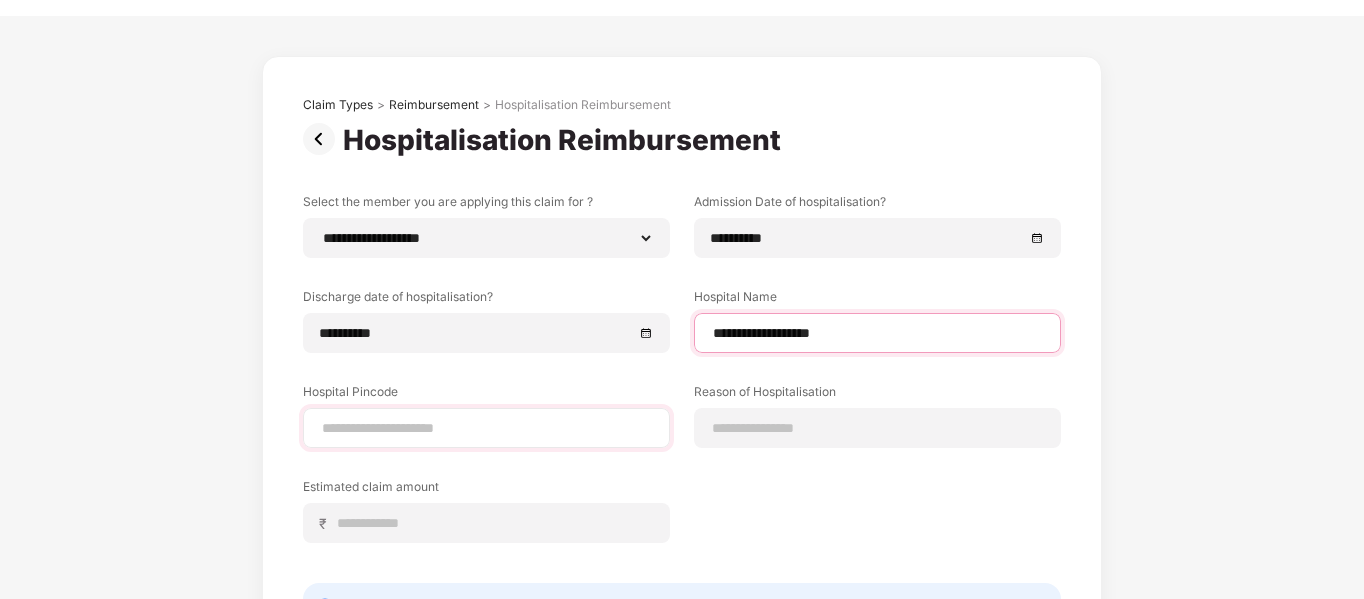 type on "**********" 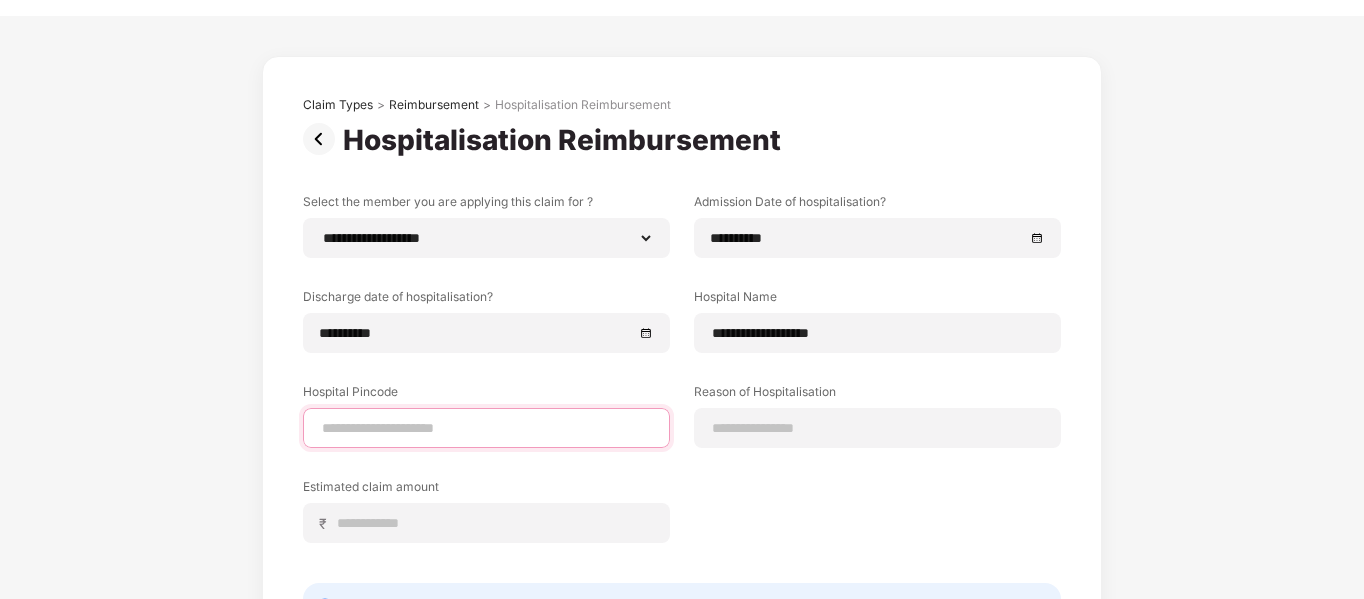 click at bounding box center (486, 428) 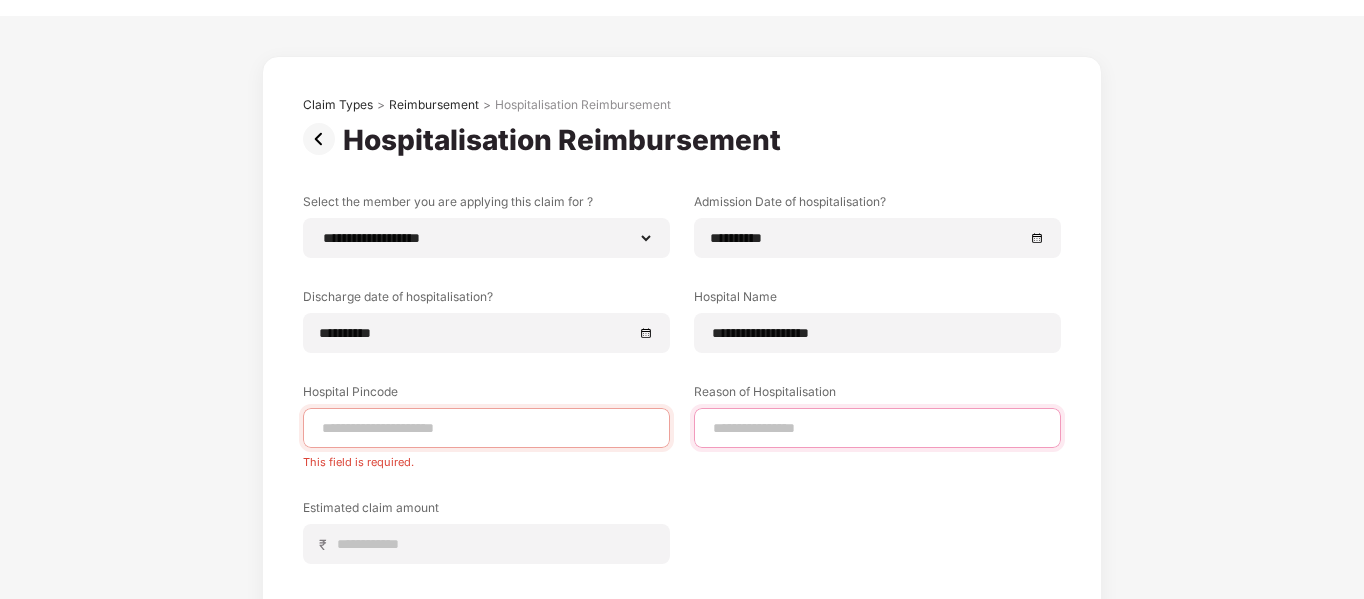 click at bounding box center [877, 428] 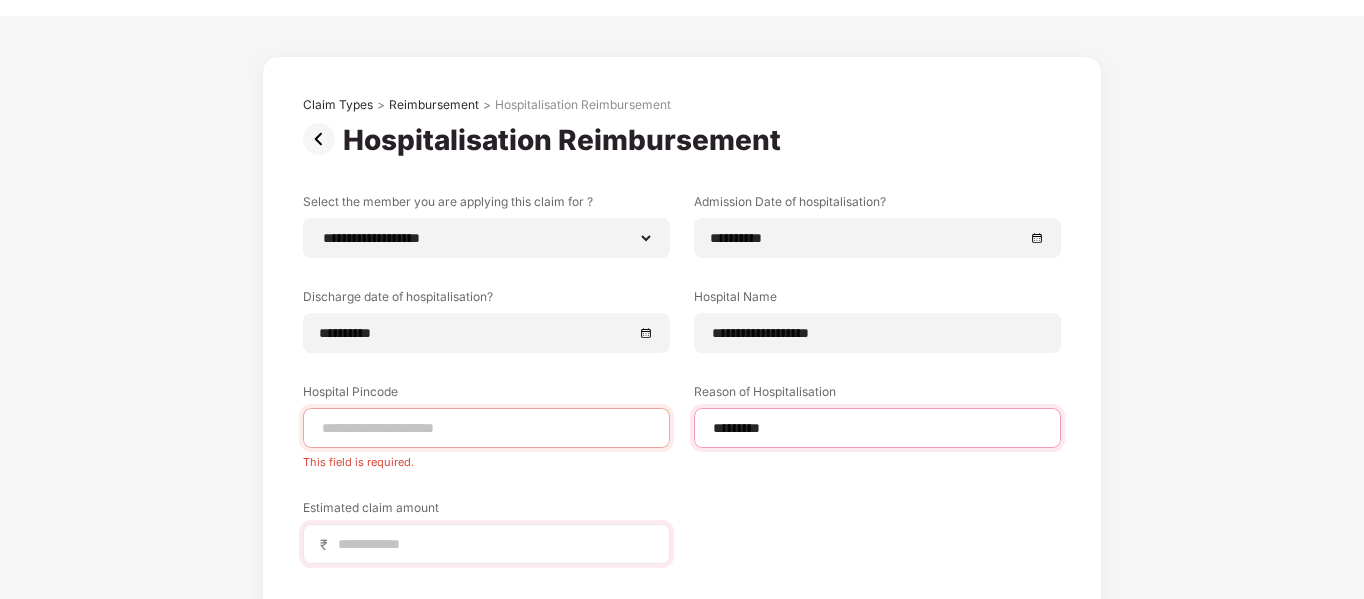 type on "*********" 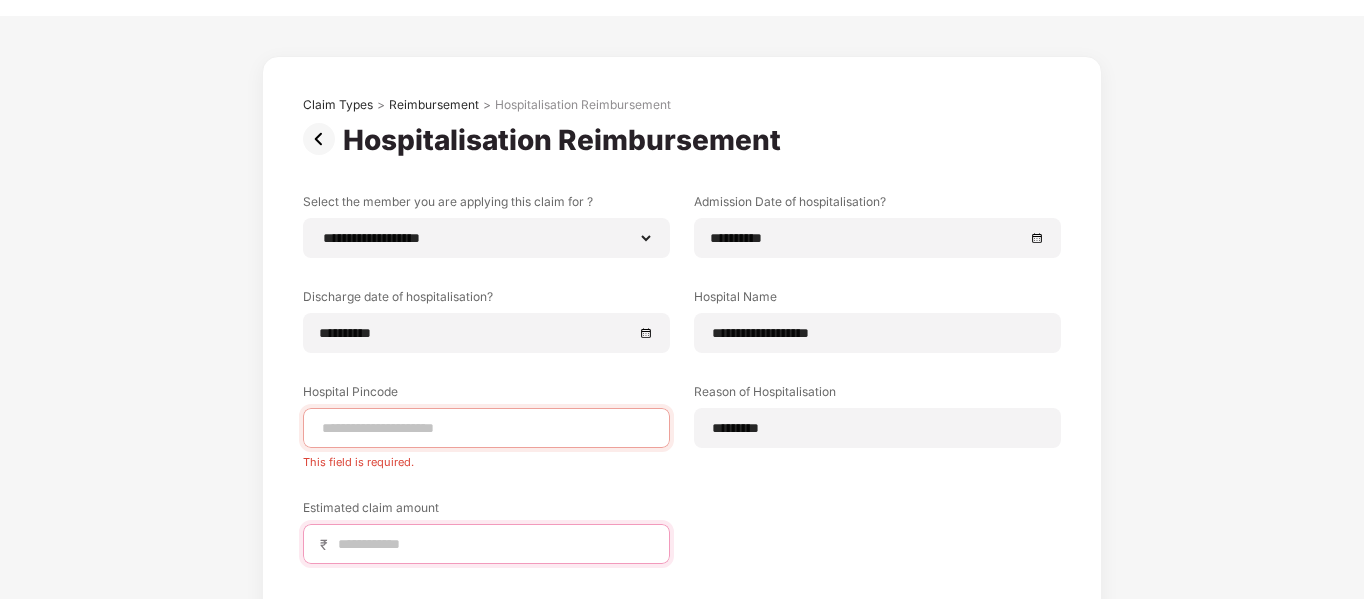 click at bounding box center (494, 544) 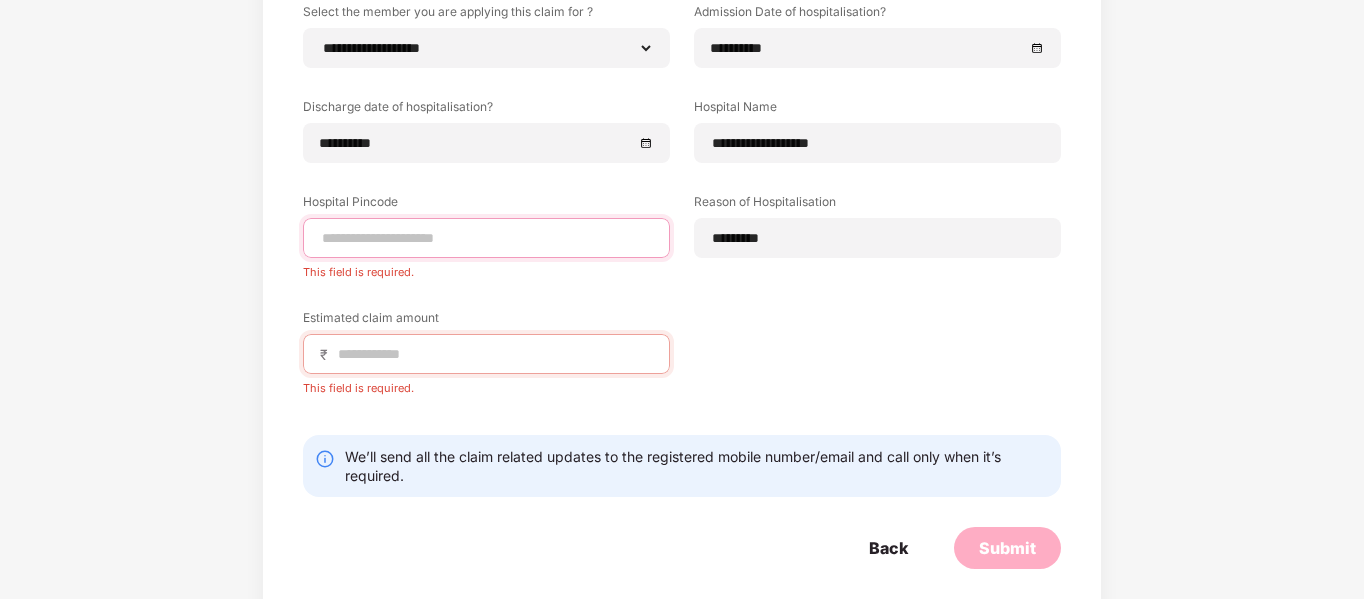 click at bounding box center (486, 238) 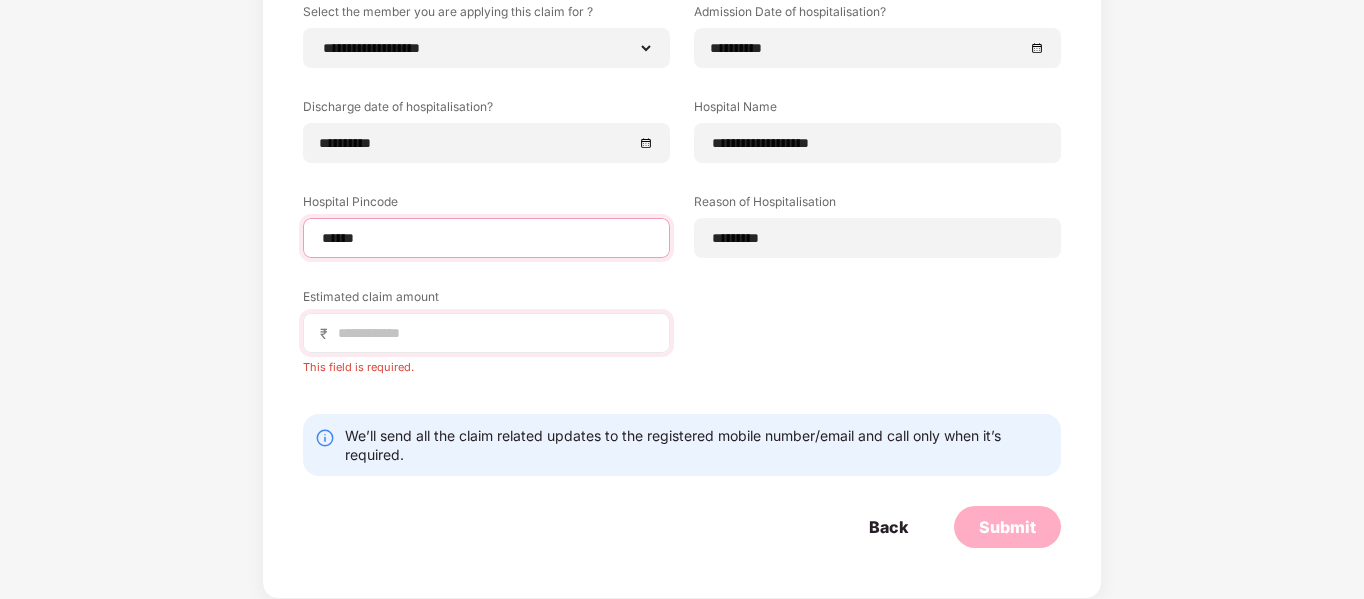 type on "******" 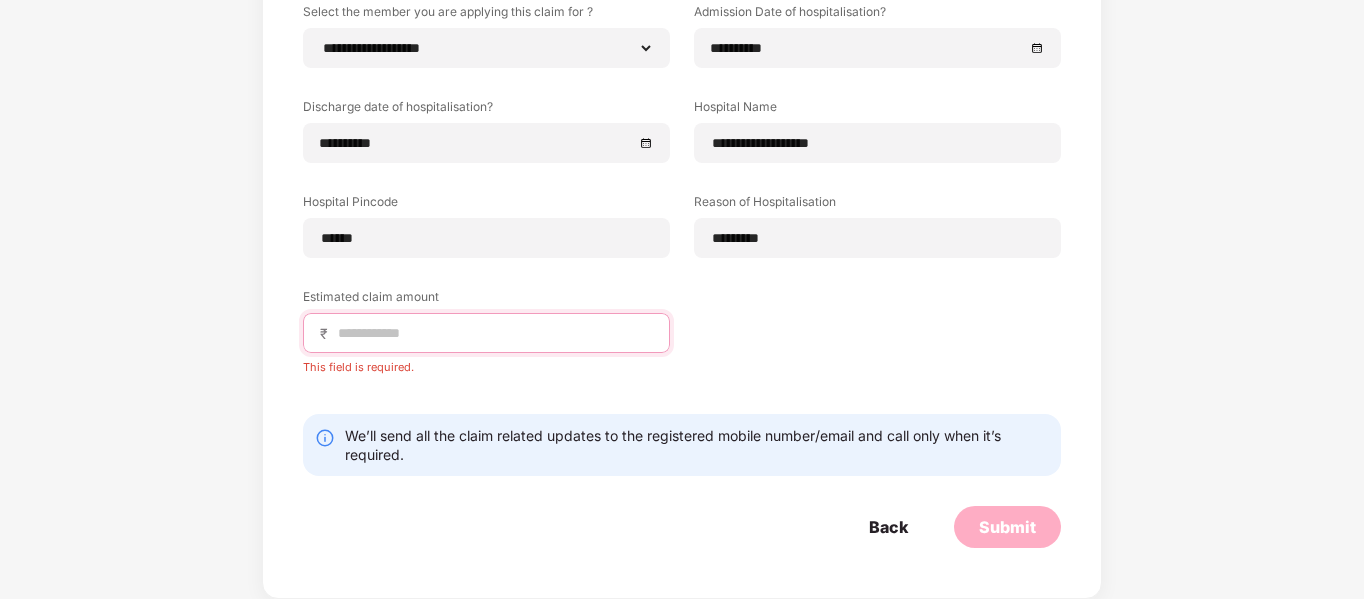 click at bounding box center (494, 333) 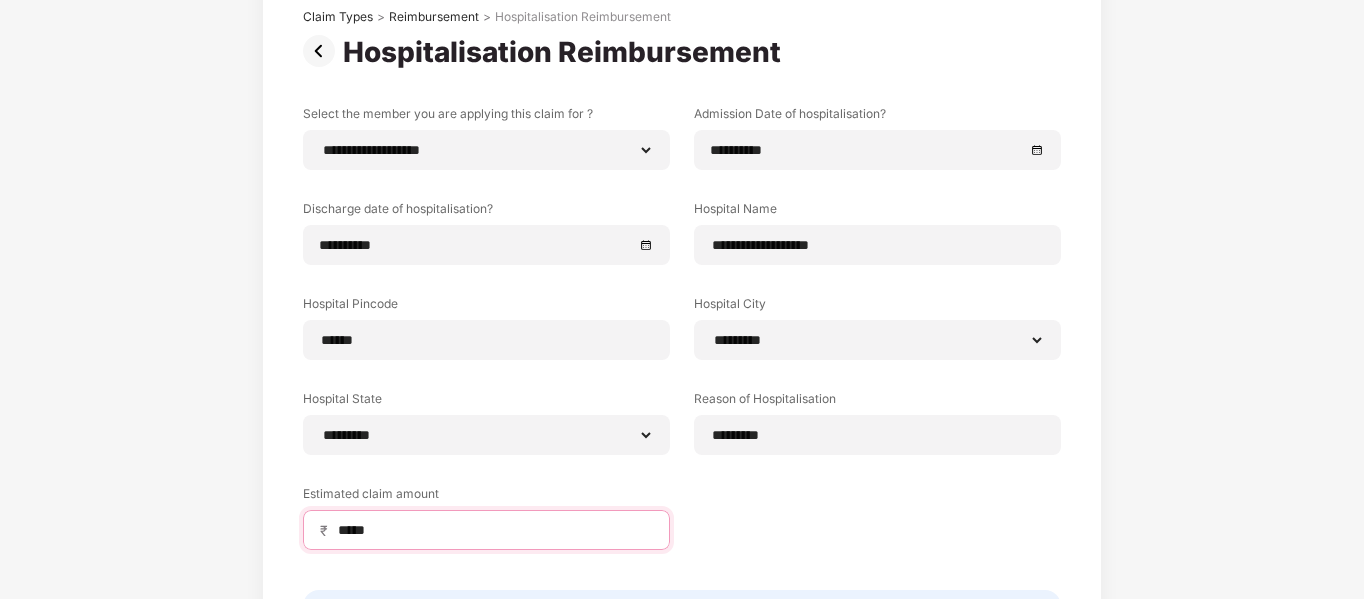 scroll, scrollTop: 135, scrollLeft: 0, axis: vertical 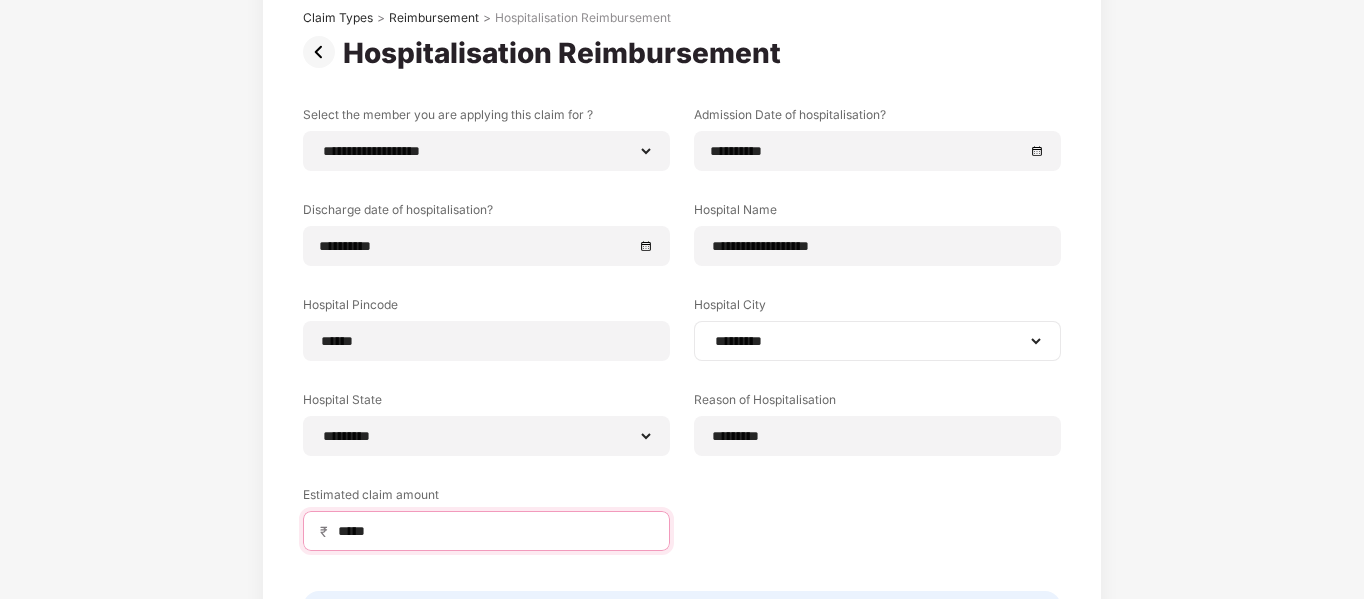 type on "*****" 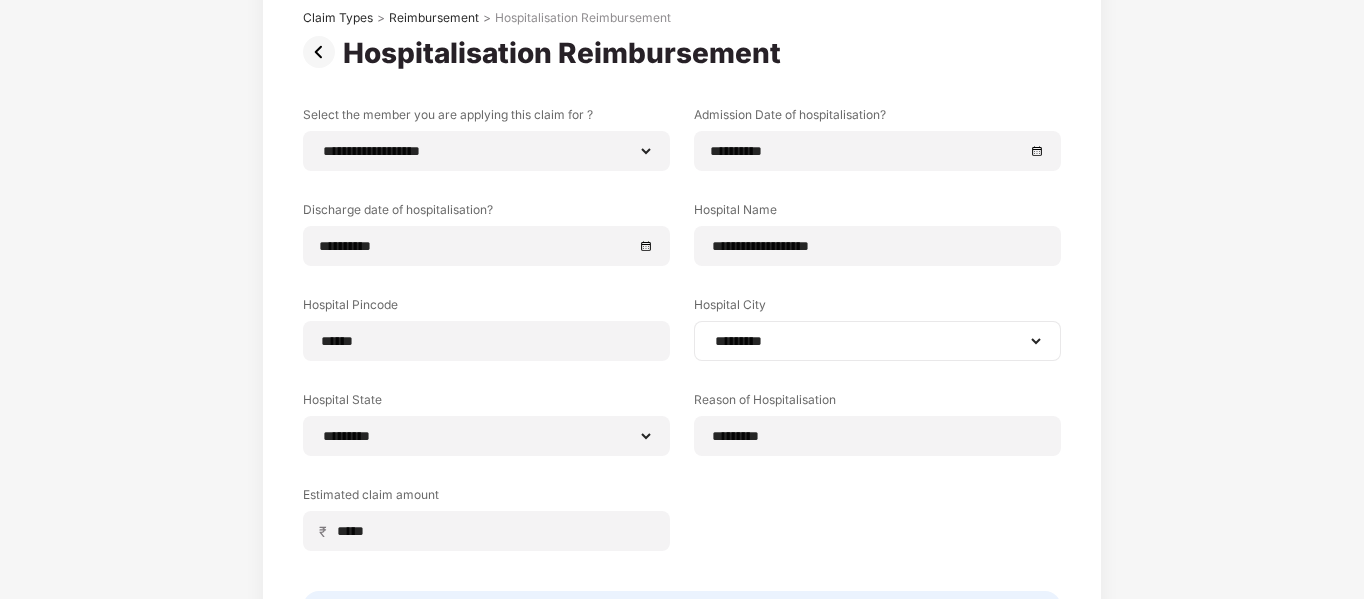 click on "**********" at bounding box center [877, 341] 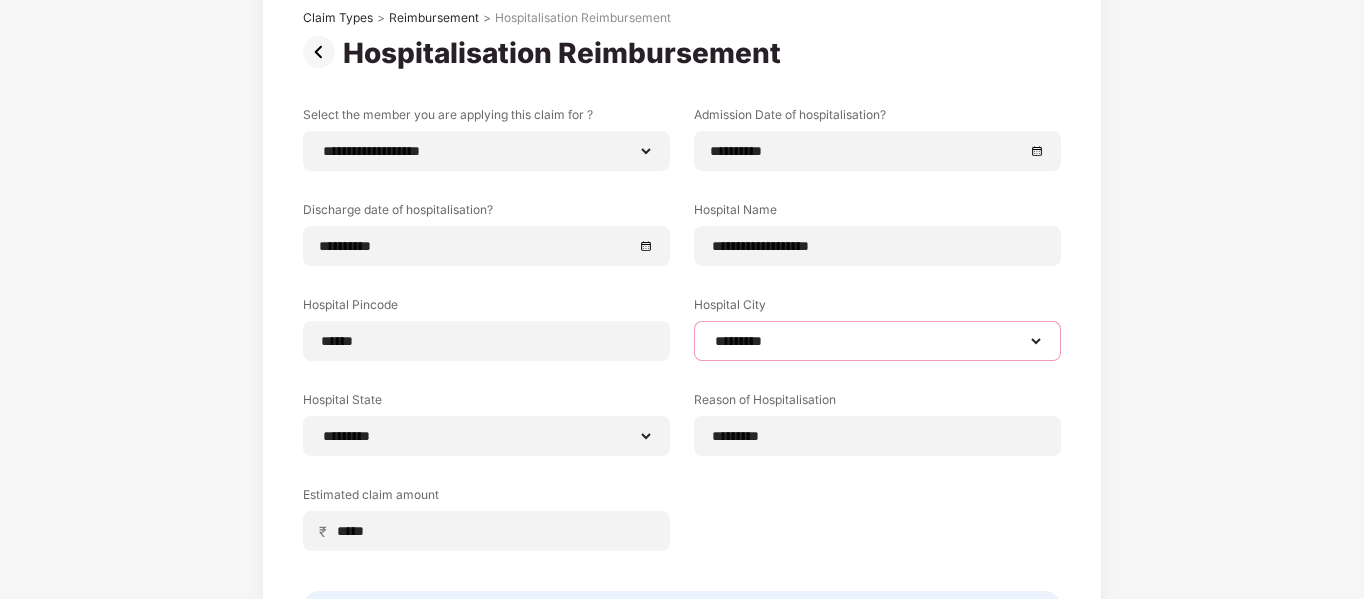click on "**********" at bounding box center [877, 341] 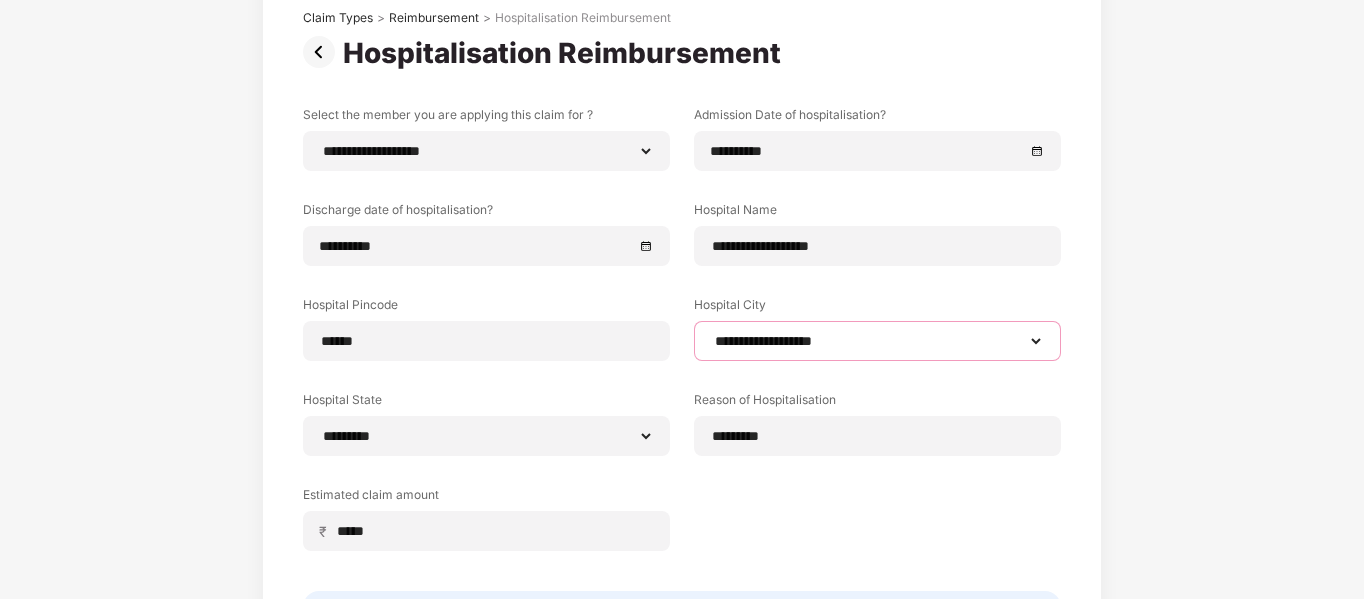click on "**********" at bounding box center [877, 341] 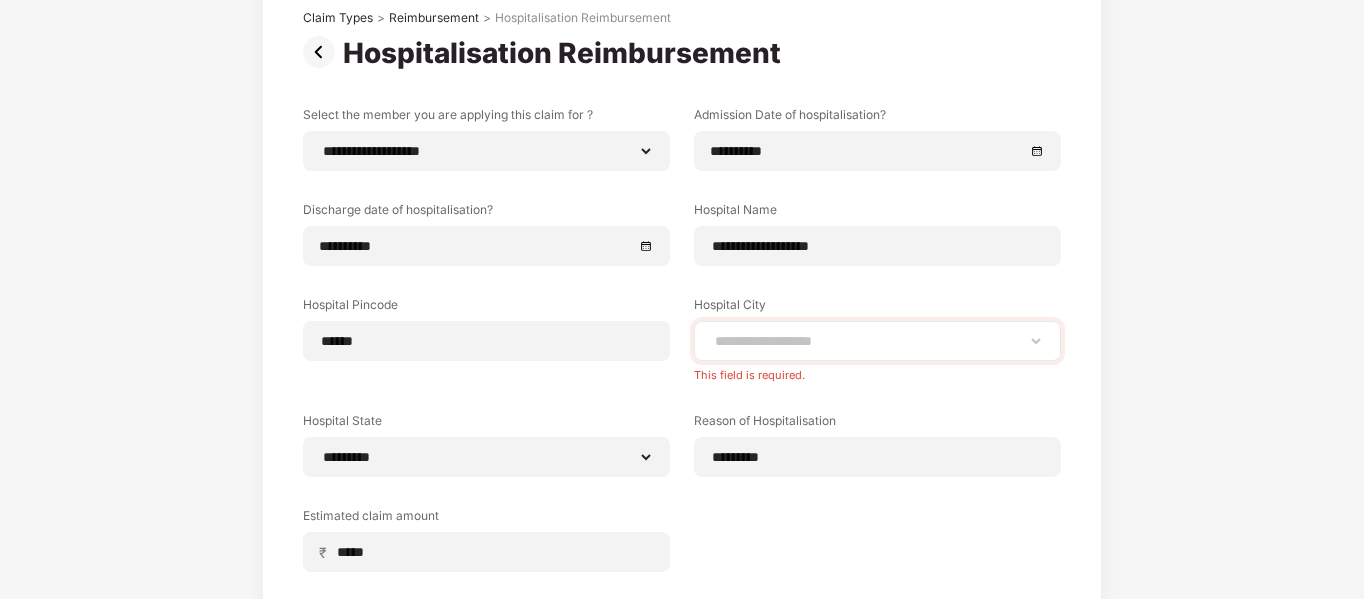 click on "**********" at bounding box center (877, 341) 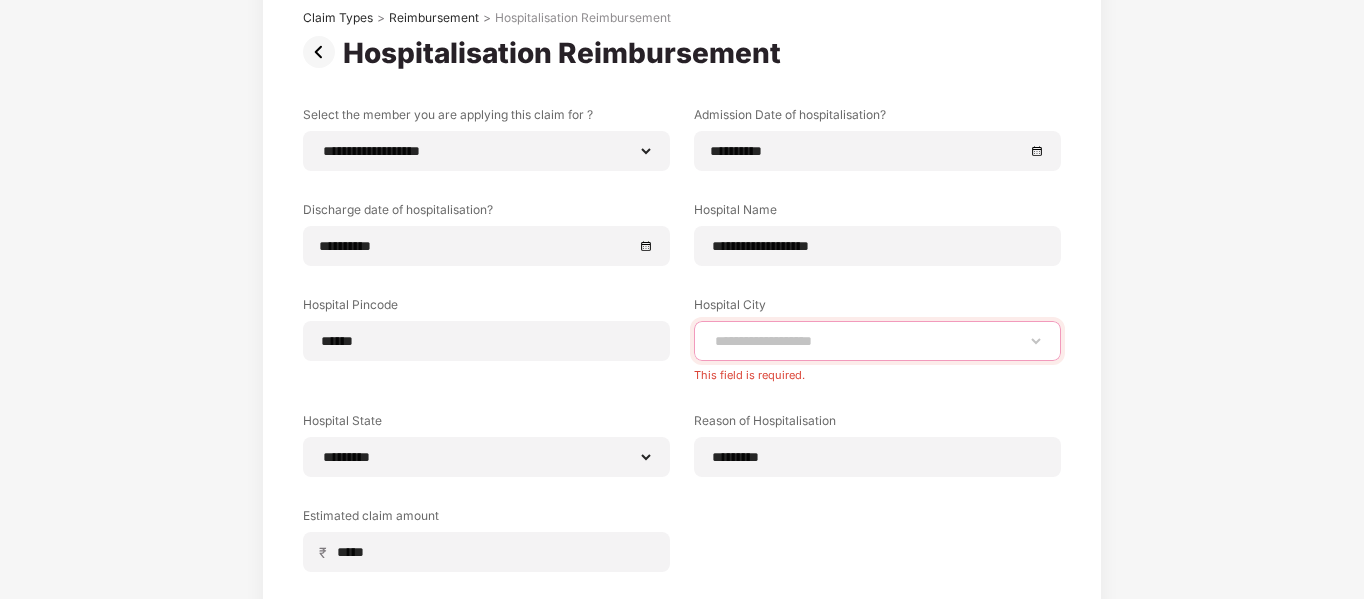 click on "**********" at bounding box center (877, 341) 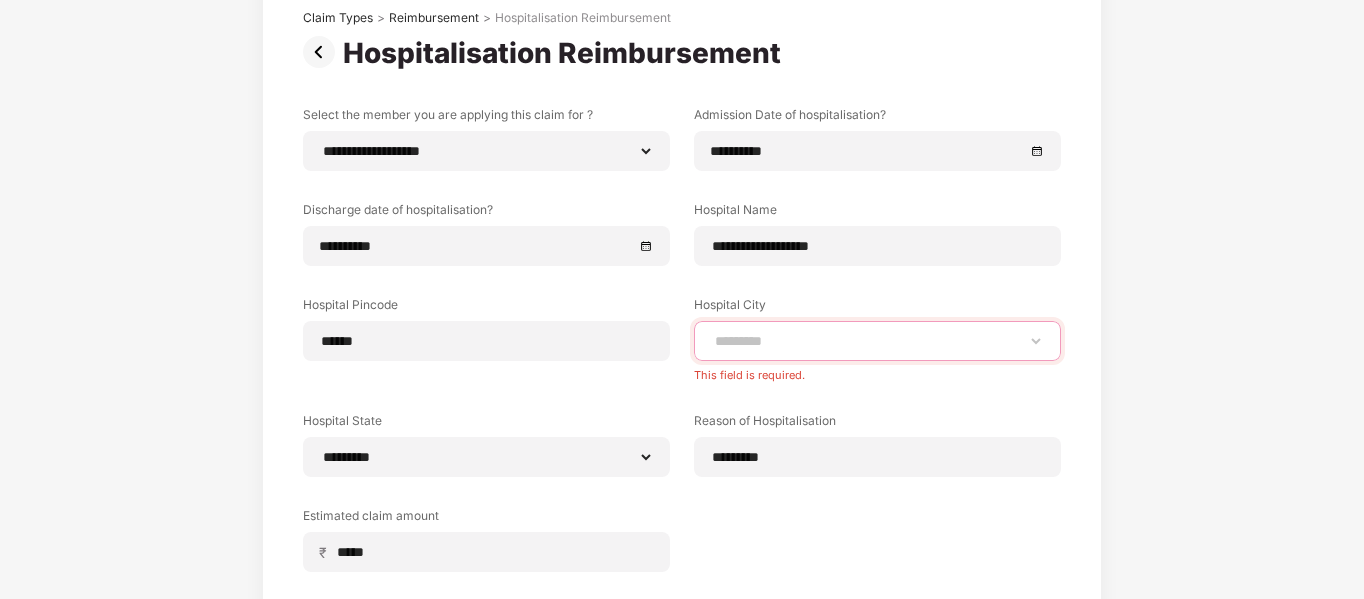 click on "**********" at bounding box center [877, 341] 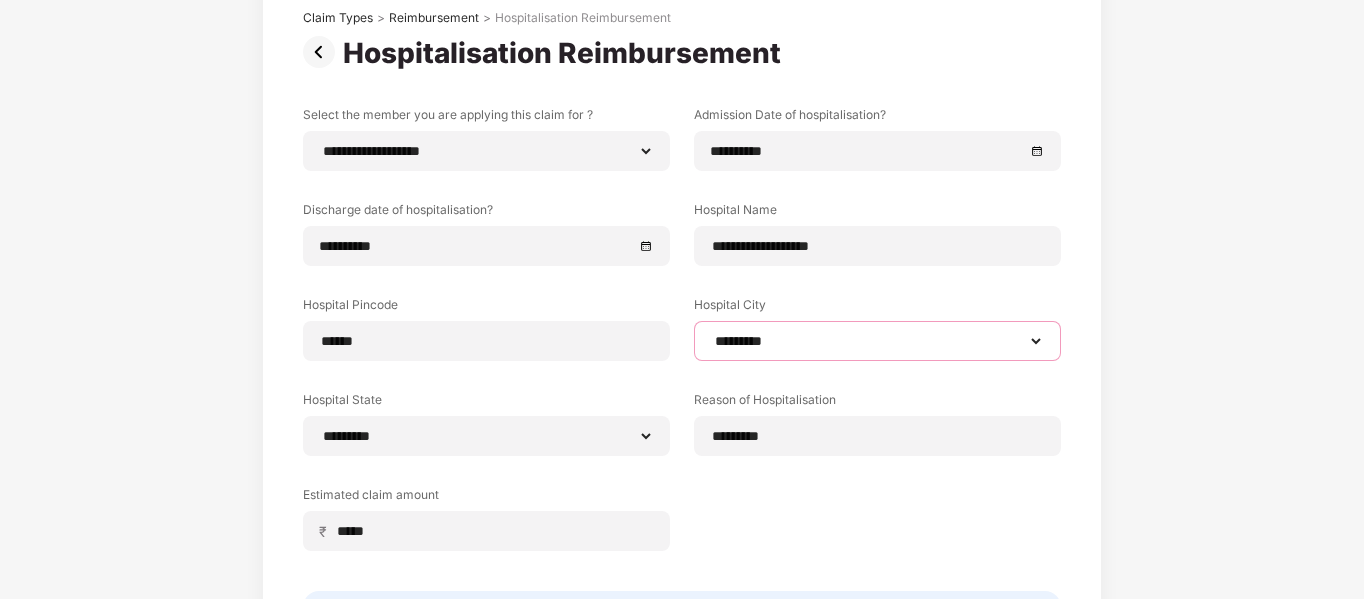 click on "**********" at bounding box center (877, 341) 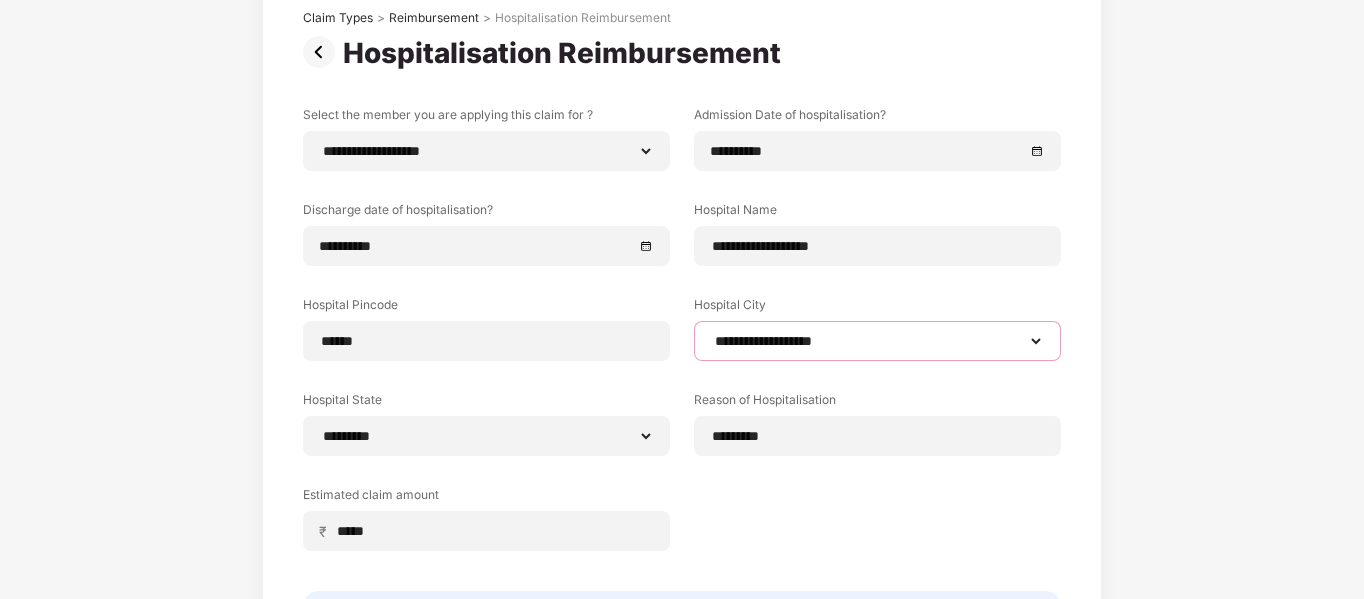 click on "**********" at bounding box center [877, 341] 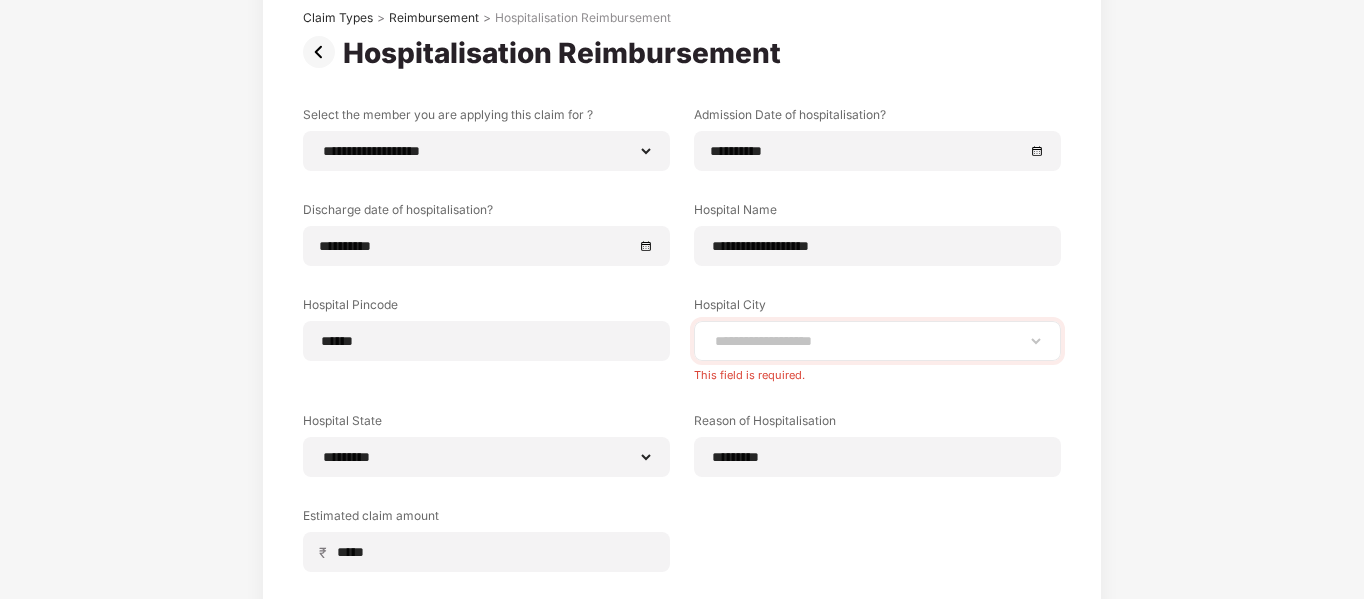 click on "**********" at bounding box center [877, 341] 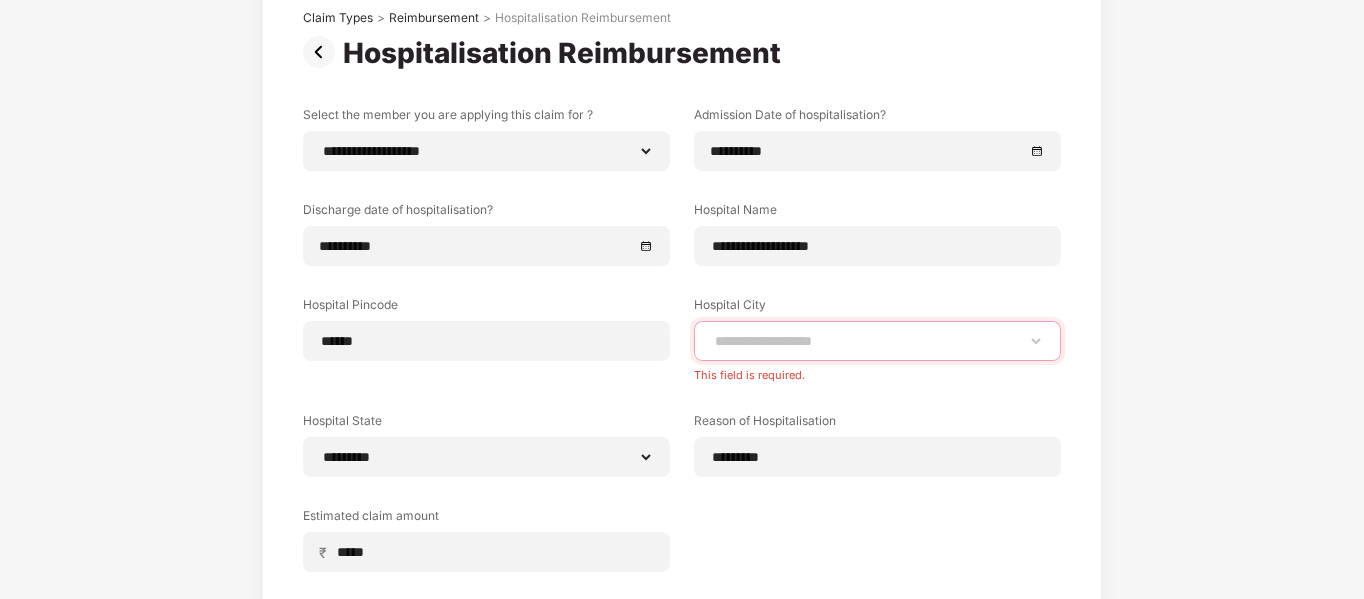 click on "**********" at bounding box center [877, 341] 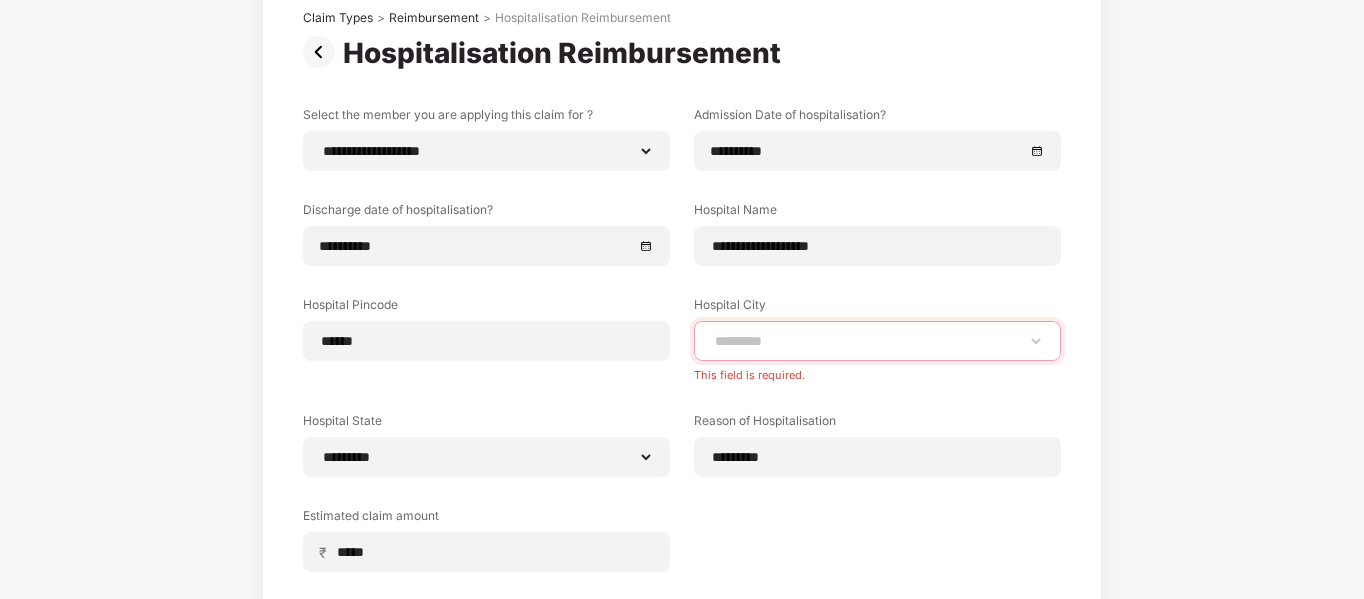 click on "**********" at bounding box center (877, 341) 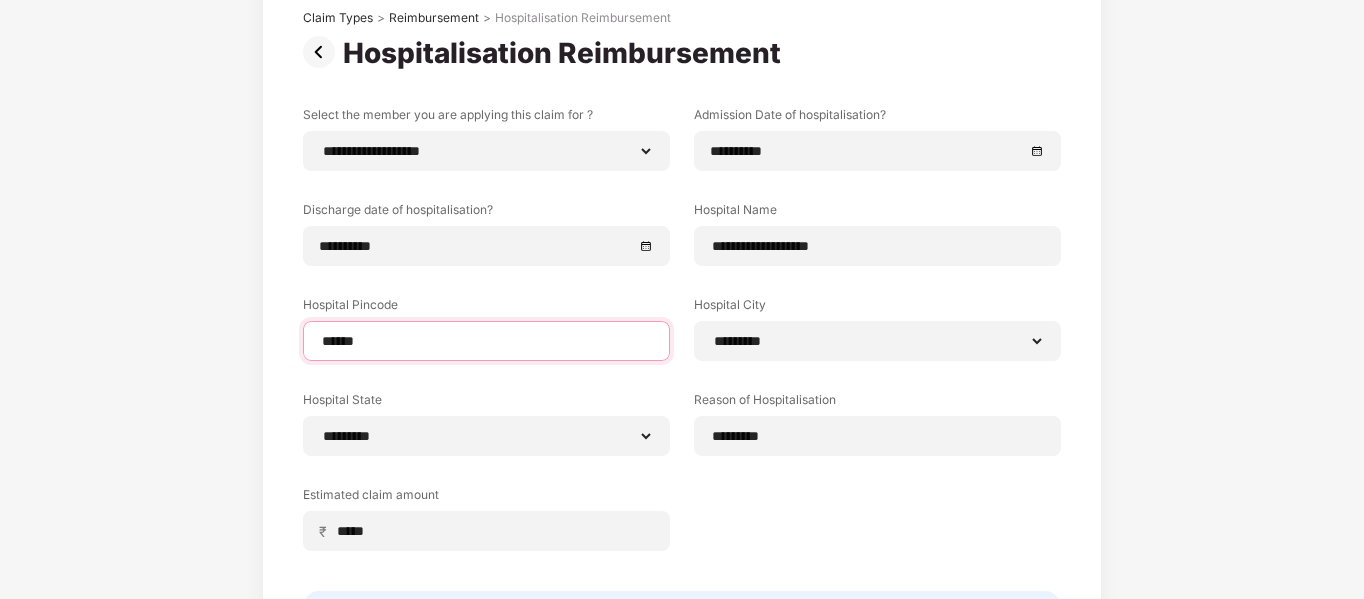 click on "******" at bounding box center [486, 341] 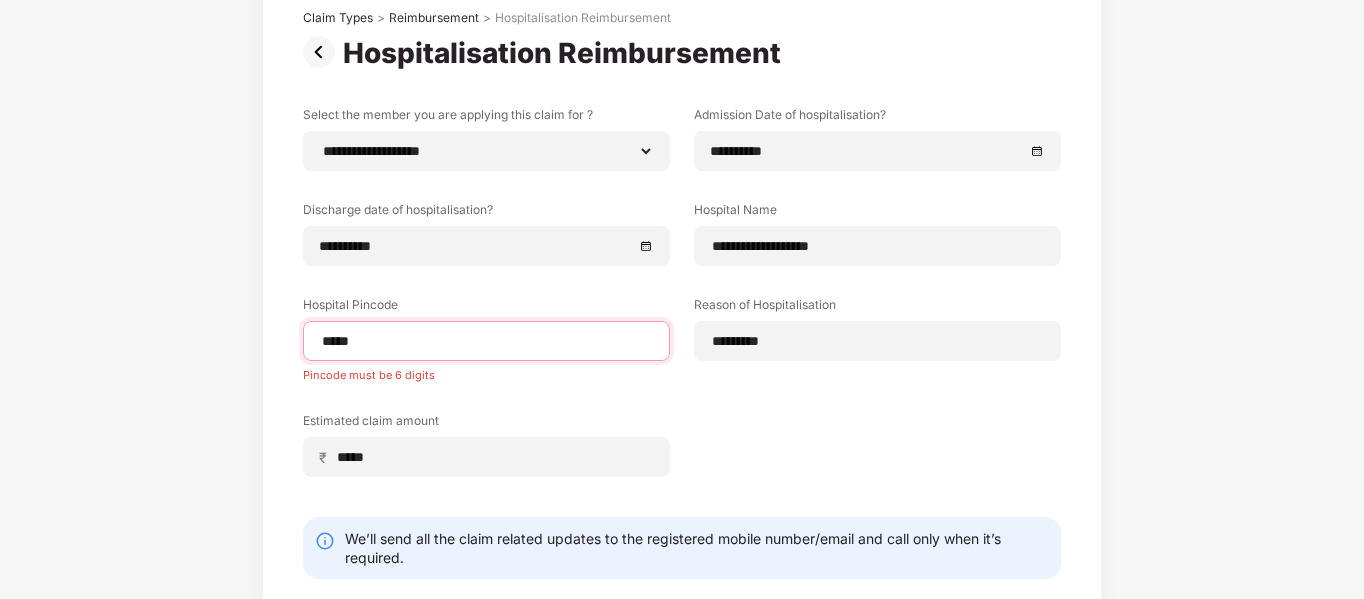 type on "******" 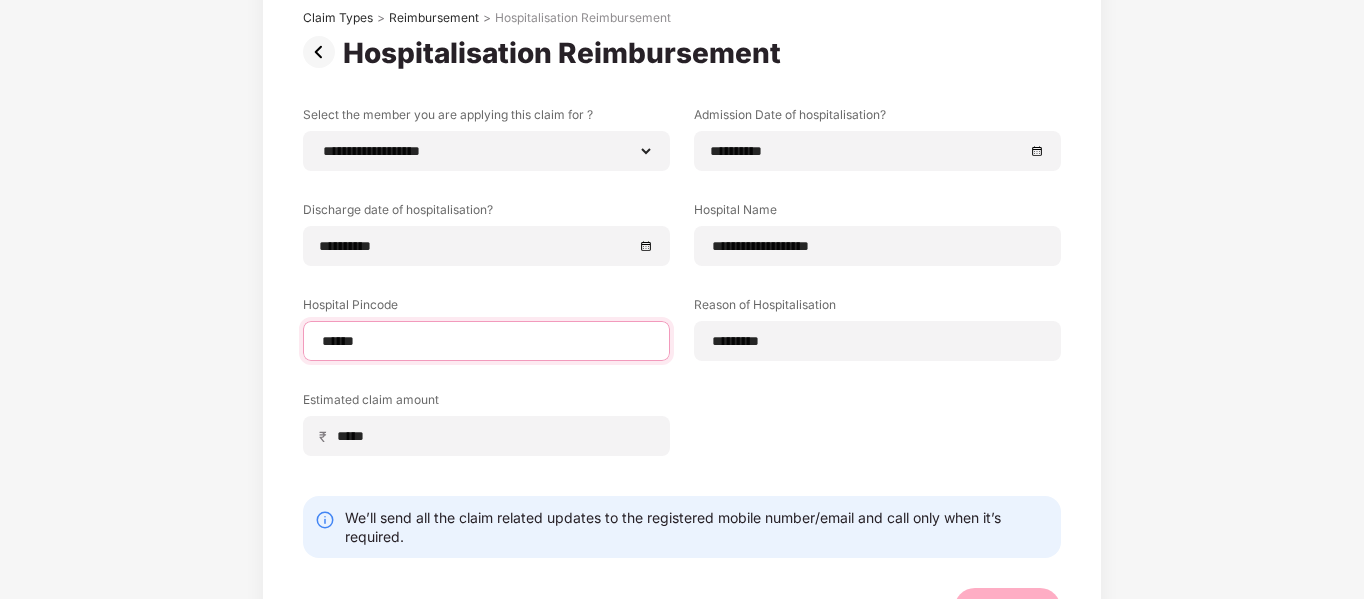 select on "*********" 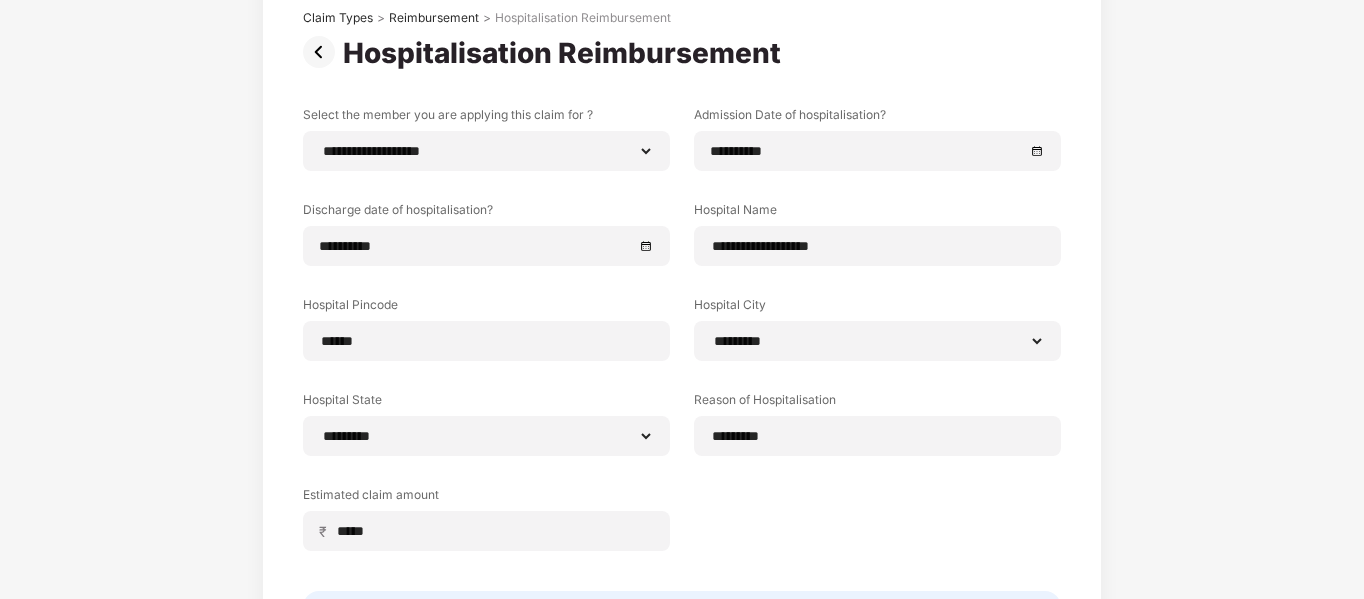click on "**********" at bounding box center (682, 343) 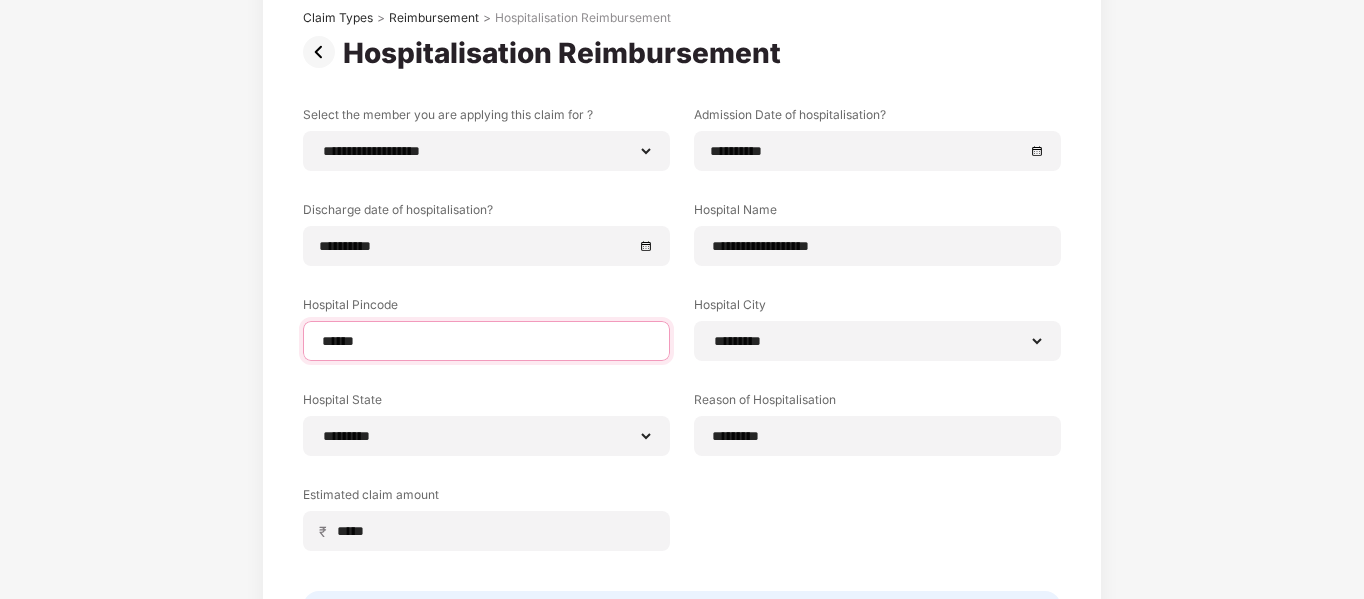 click on "******" at bounding box center (486, 341) 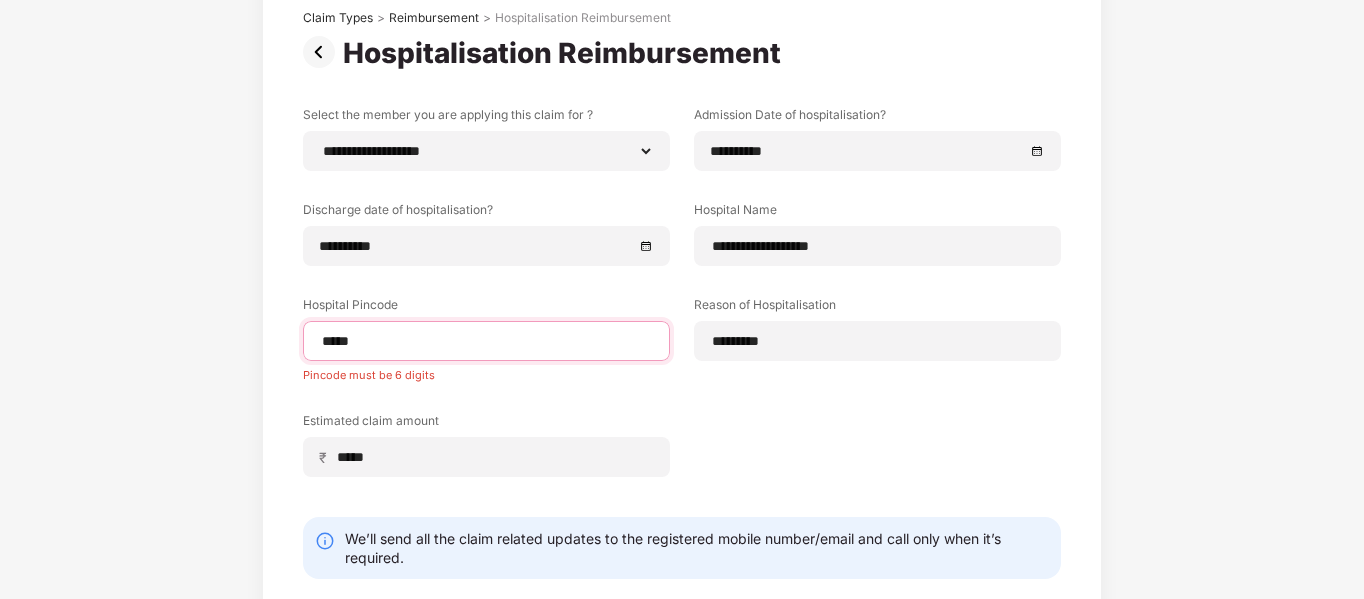type on "******" 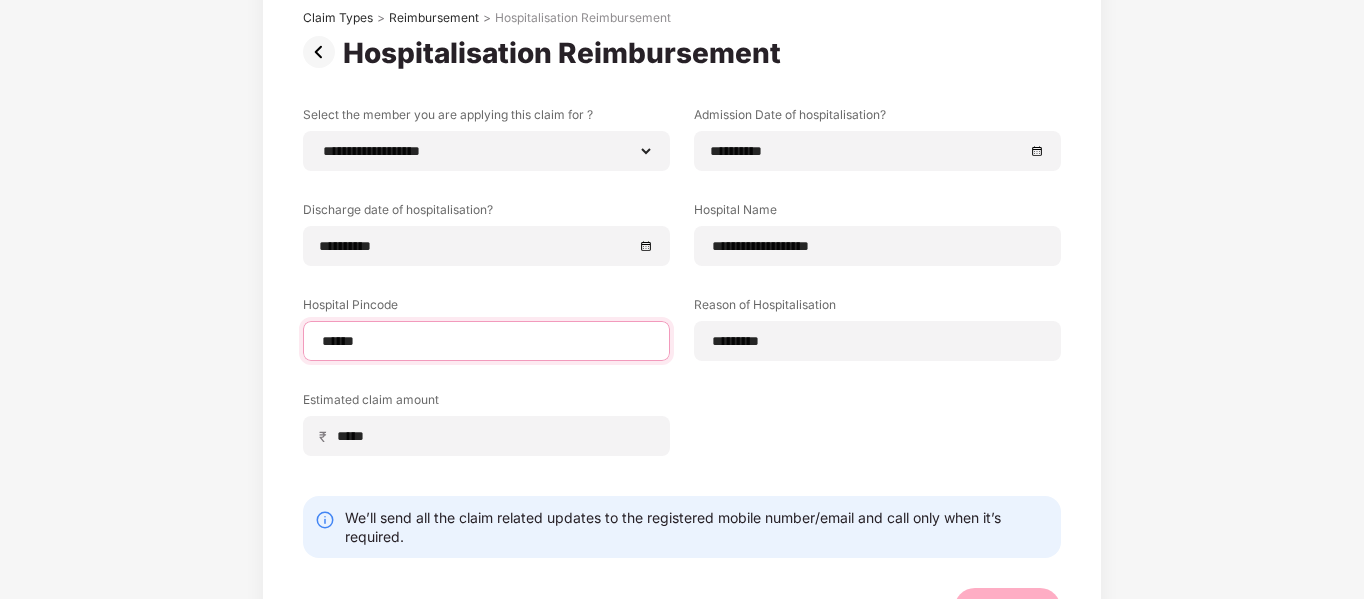 select on "*********" 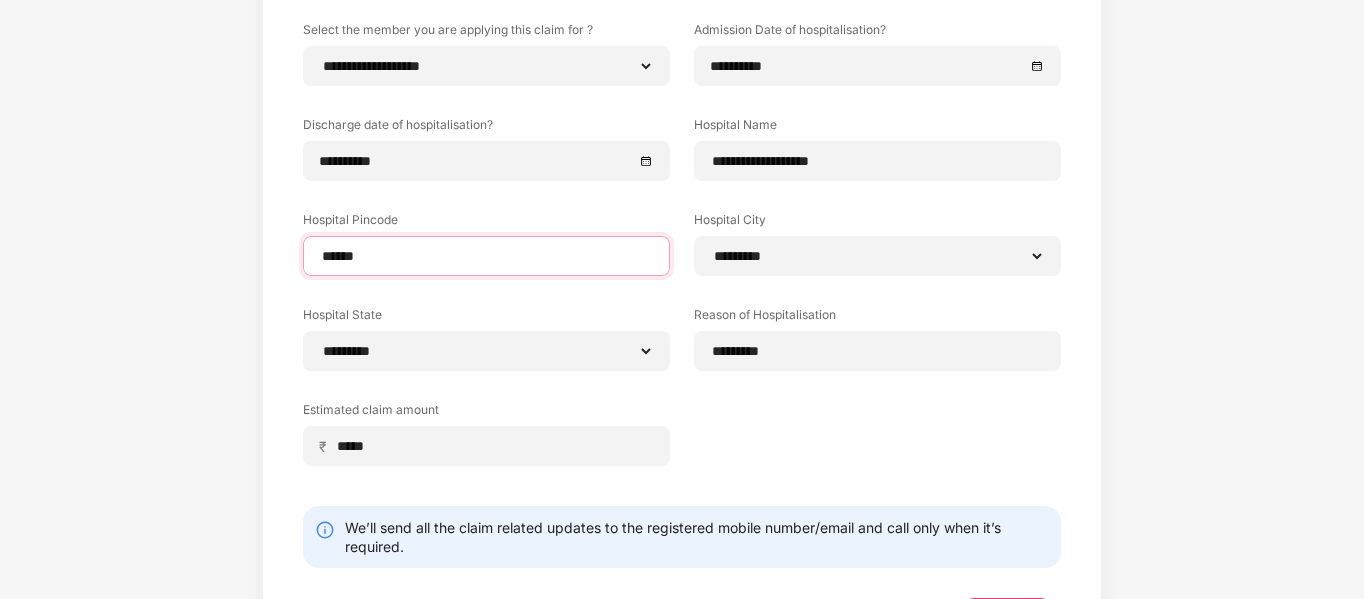 scroll, scrollTop: 312, scrollLeft: 0, axis: vertical 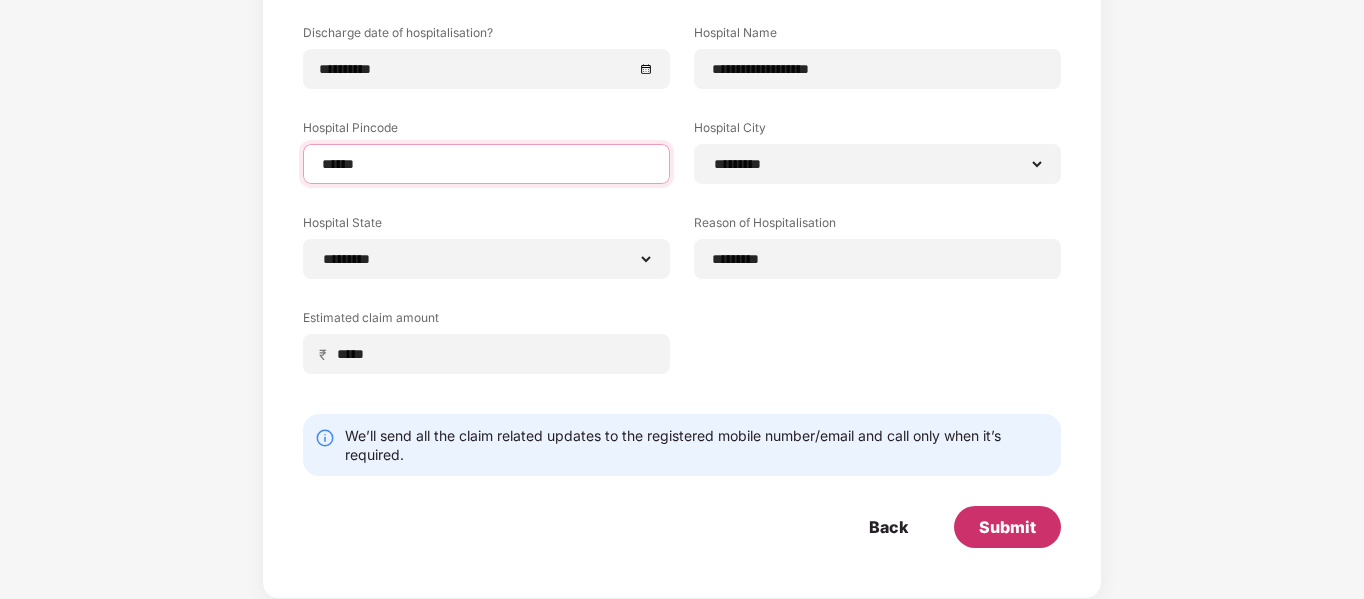 type on "******" 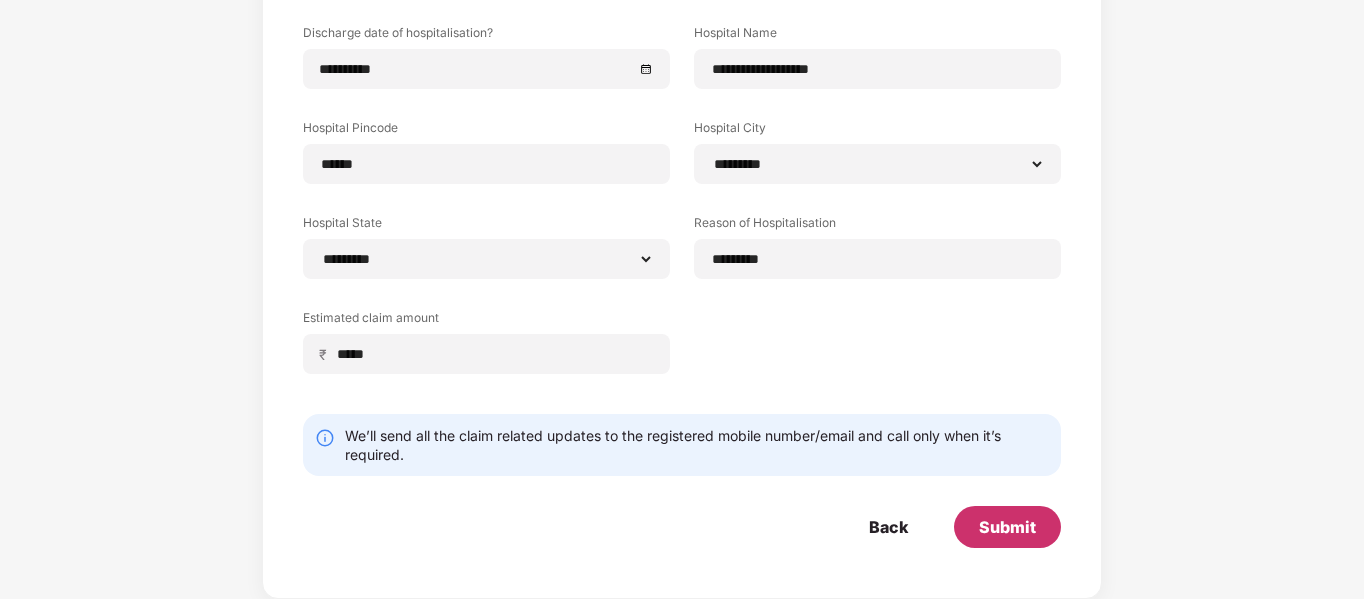 click on "Submit" at bounding box center (1007, 527) 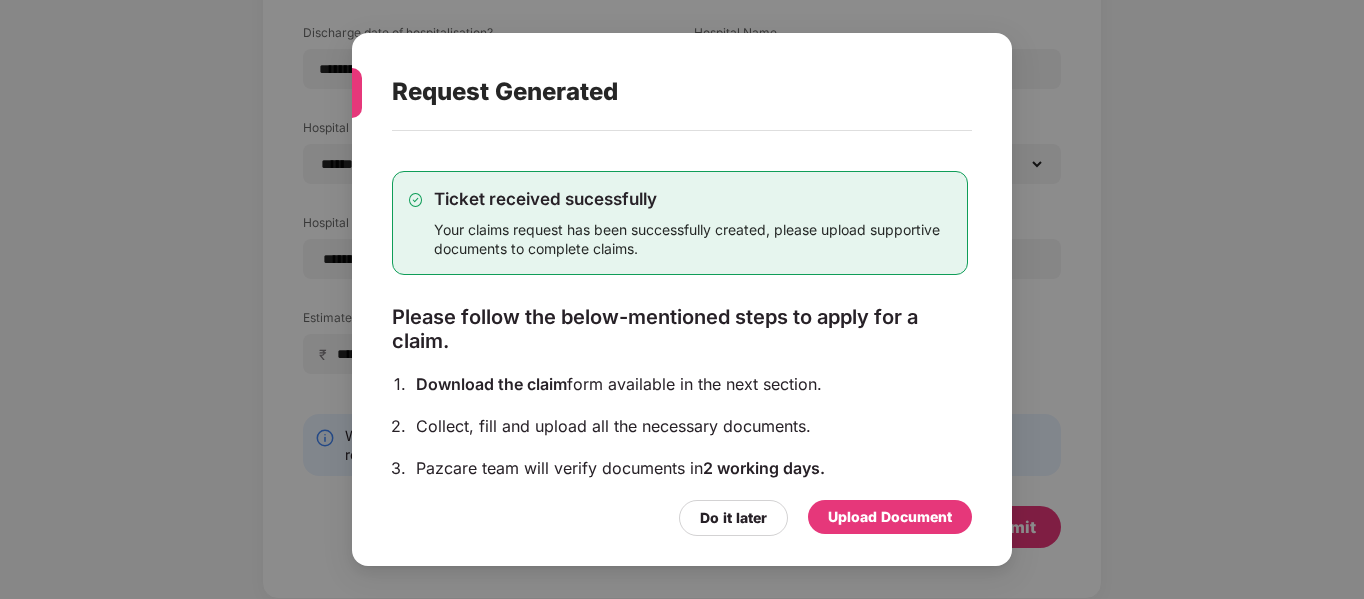 click on "Upload Document" at bounding box center [890, 517] 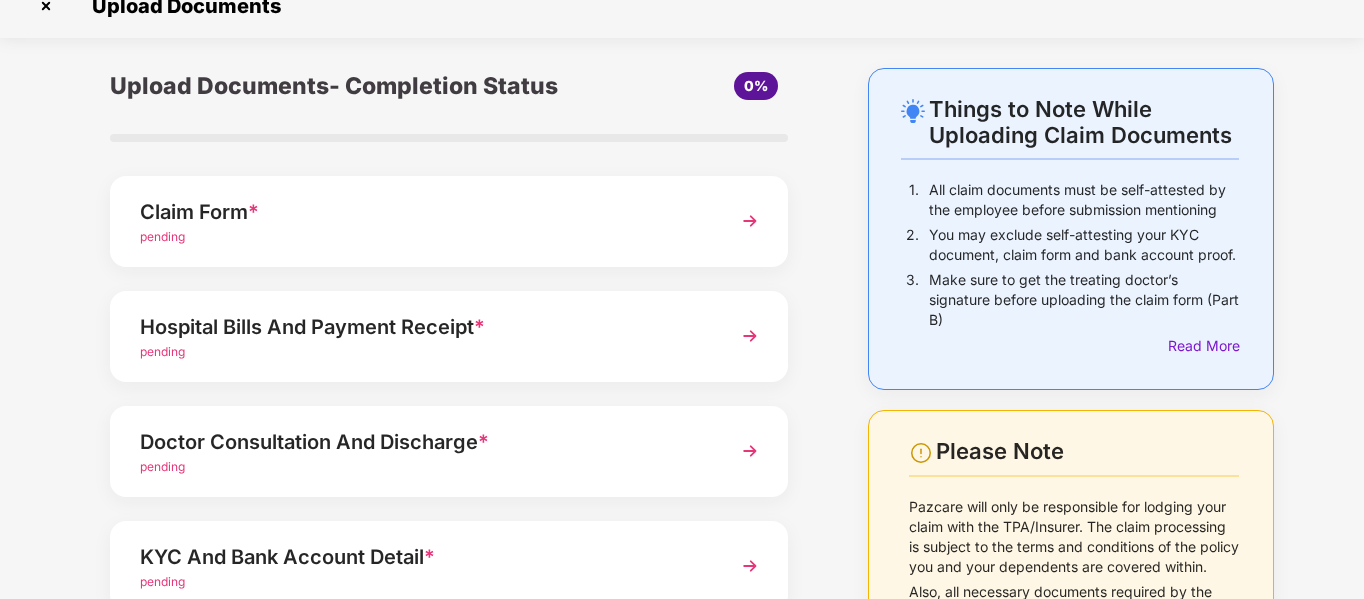 scroll, scrollTop: 0, scrollLeft: 0, axis: both 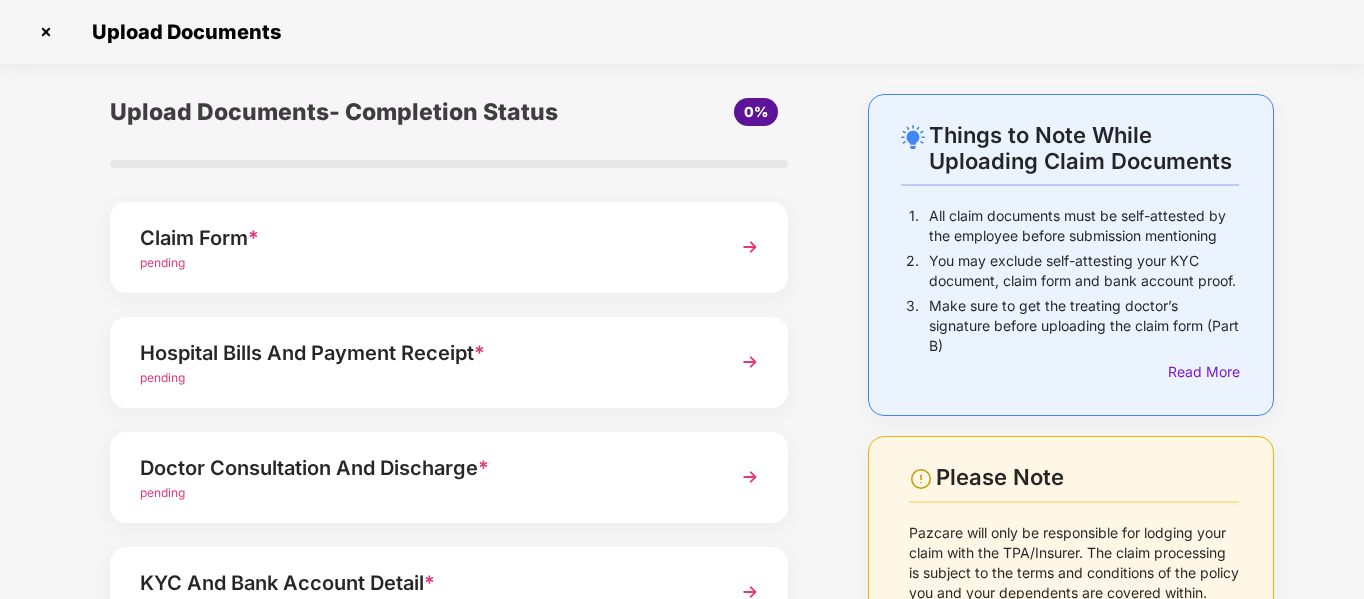 click at bounding box center [750, 247] 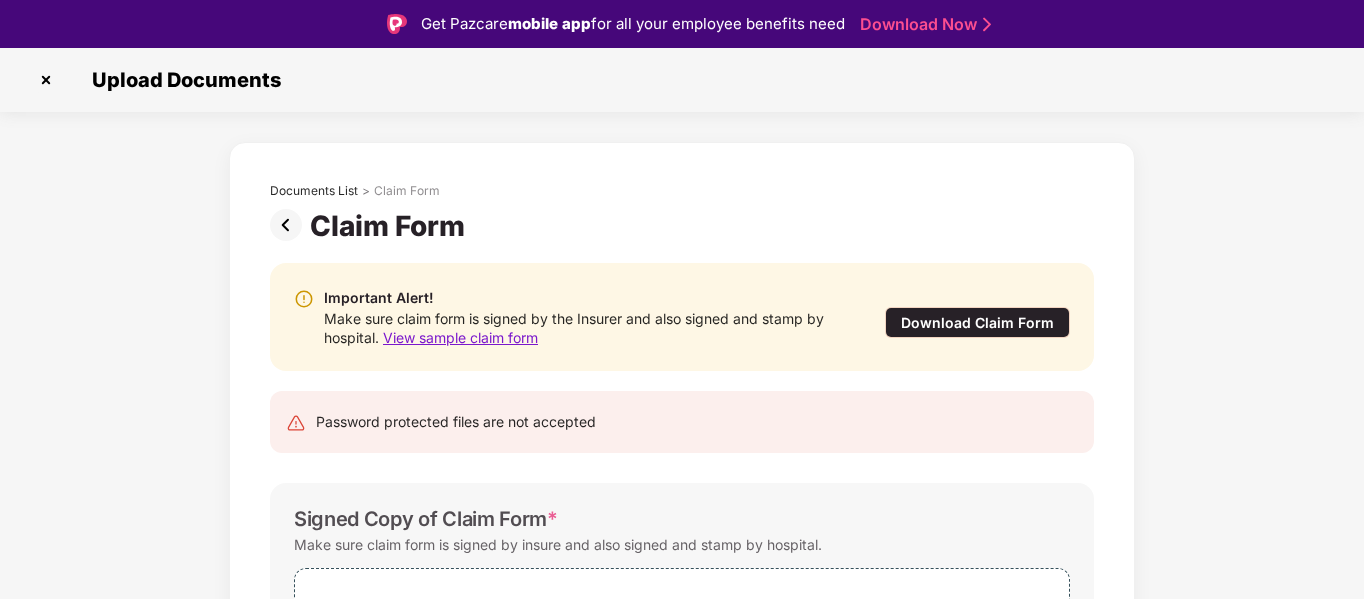 click on "Download Claim Form" at bounding box center (977, 322) 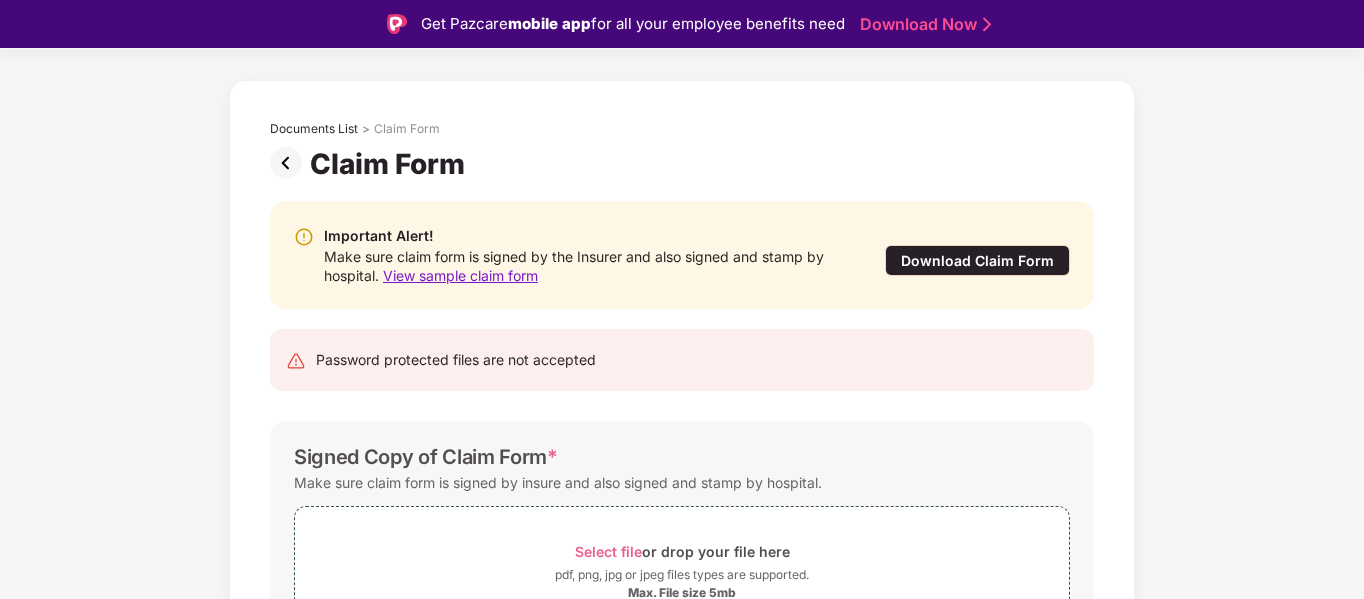 scroll, scrollTop: 63, scrollLeft: 0, axis: vertical 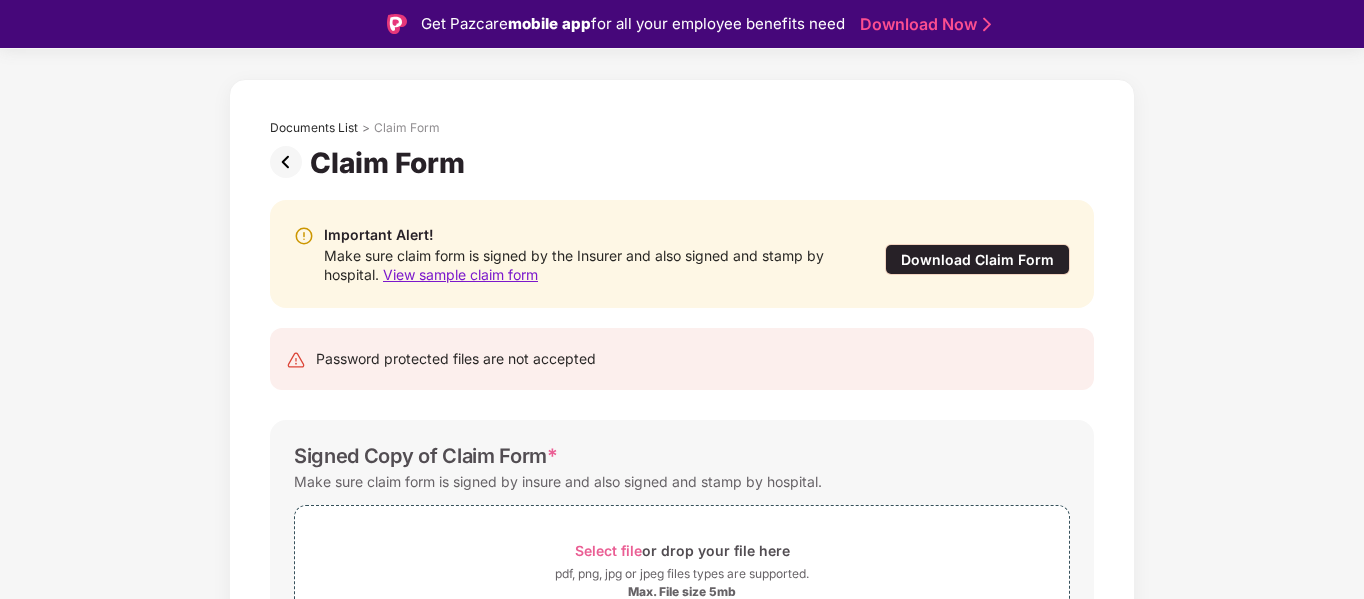 click on "View sample claim form" at bounding box center [460, 274] 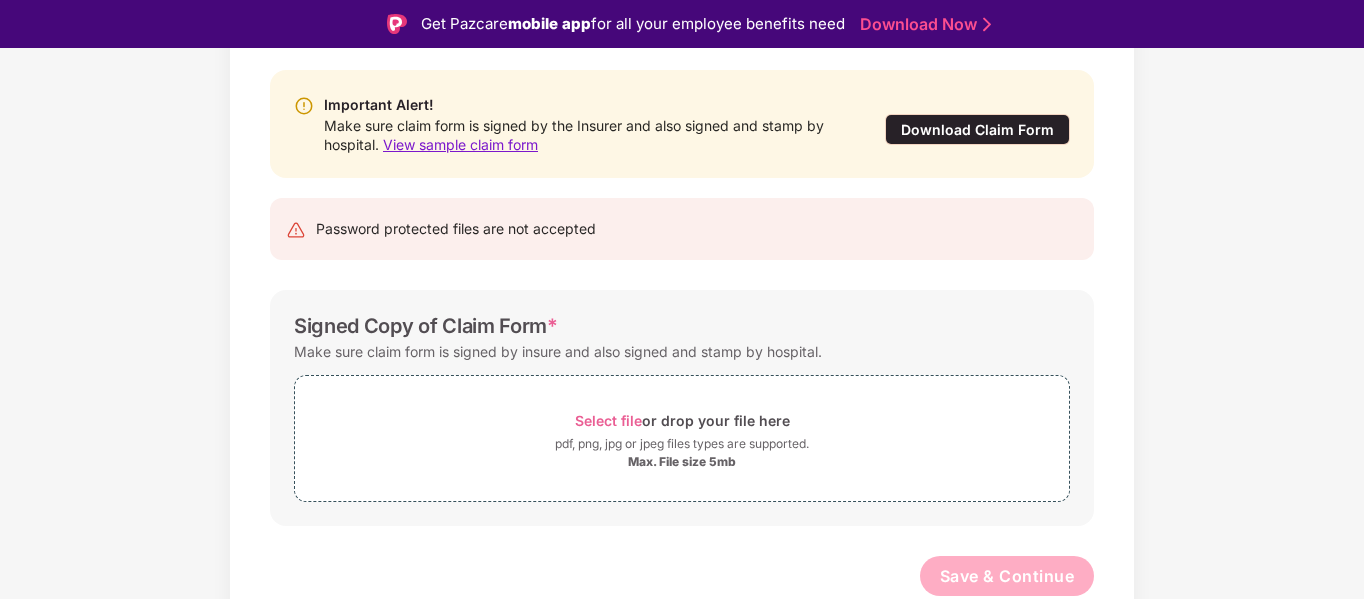scroll, scrollTop: 0, scrollLeft: 0, axis: both 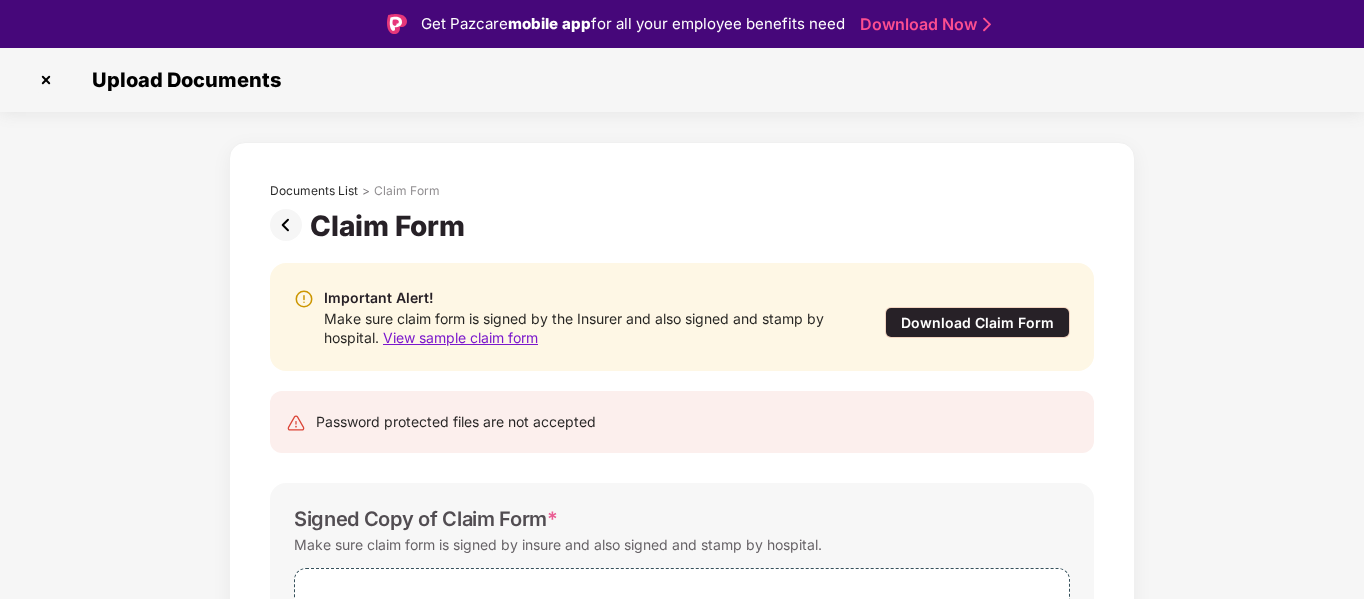 click at bounding box center (46, 80) 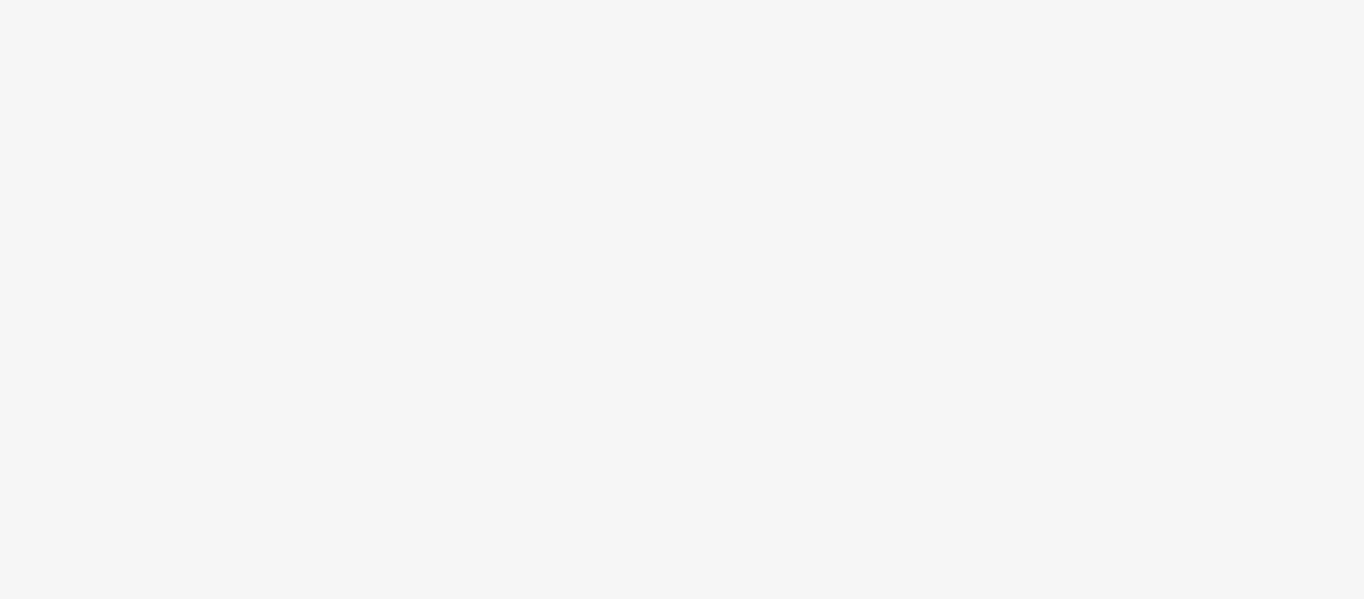 scroll, scrollTop: 0, scrollLeft: 0, axis: both 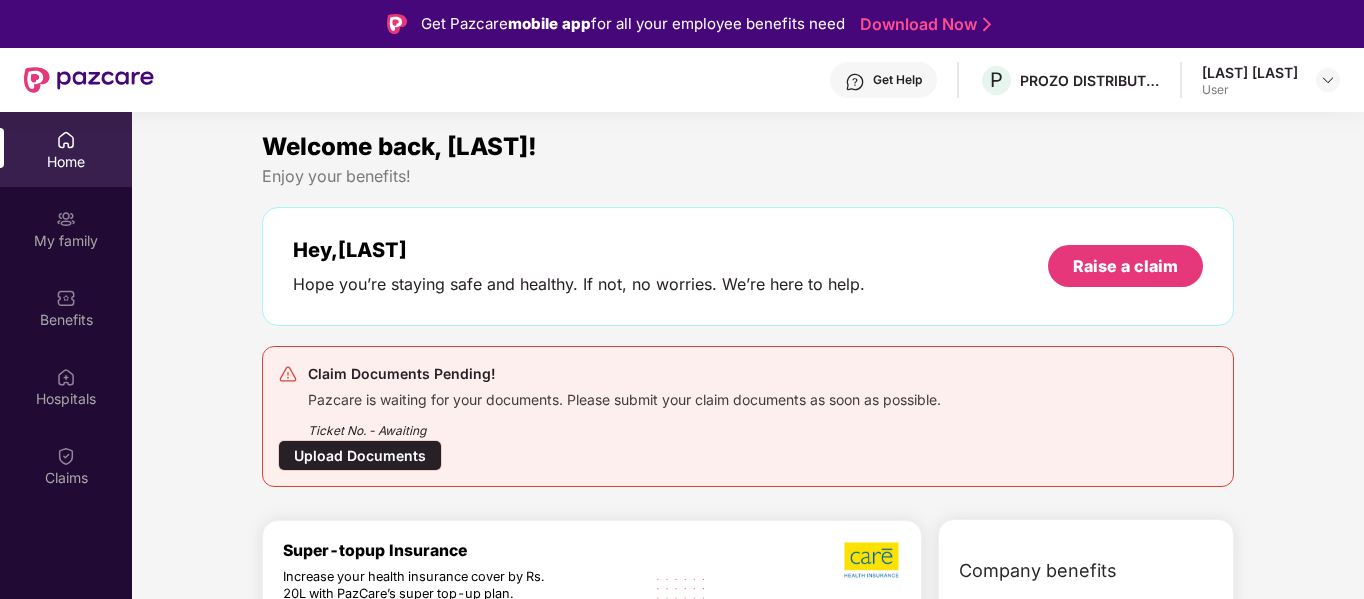 click on "Welcome back, [NAME]!" at bounding box center (748, 147) 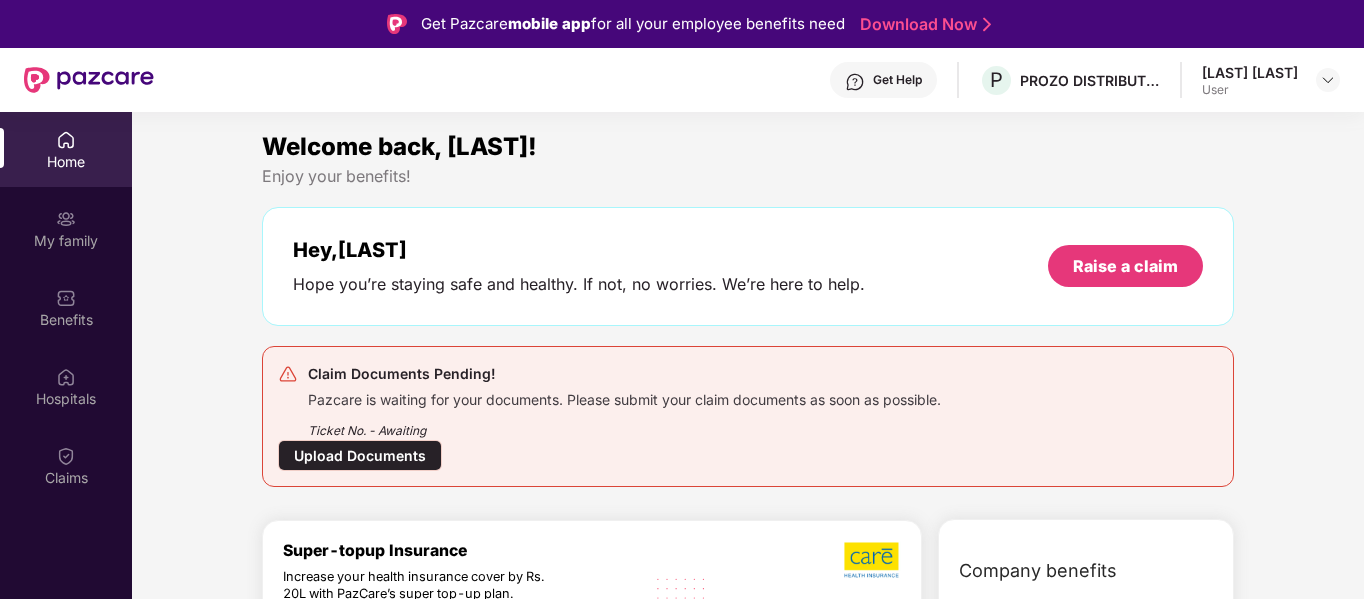 click on "Upload Documents" at bounding box center (360, 455) 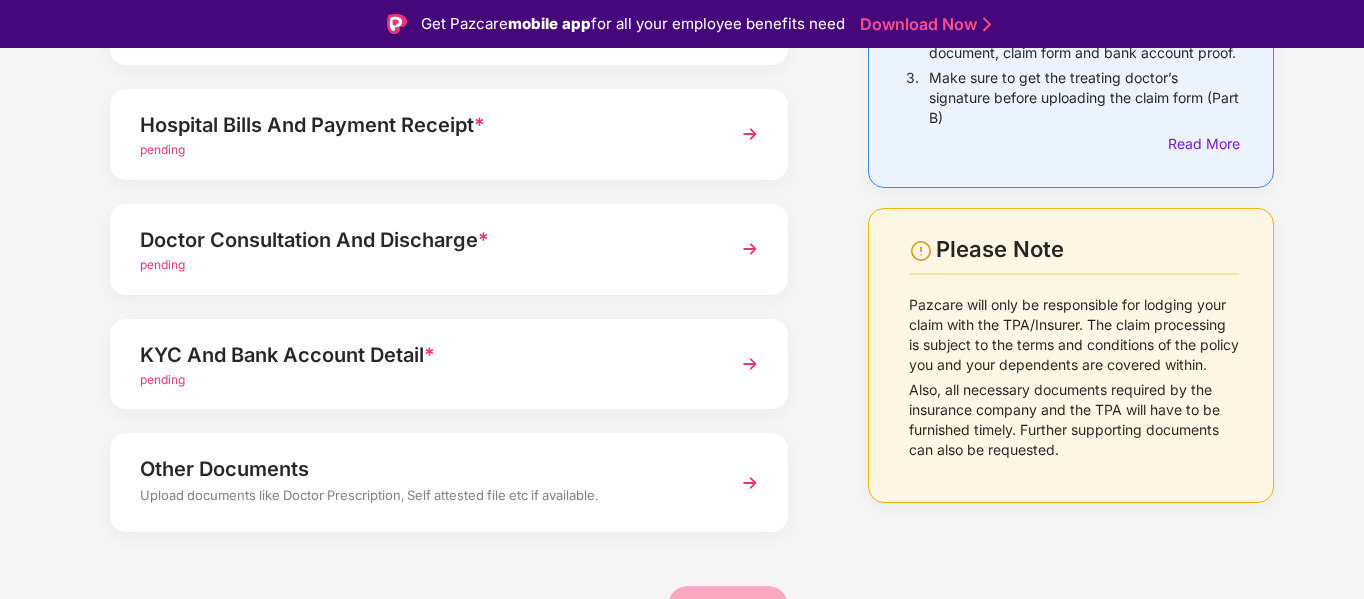 scroll, scrollTop: 285, scrollLeft: 0, axis: vertical 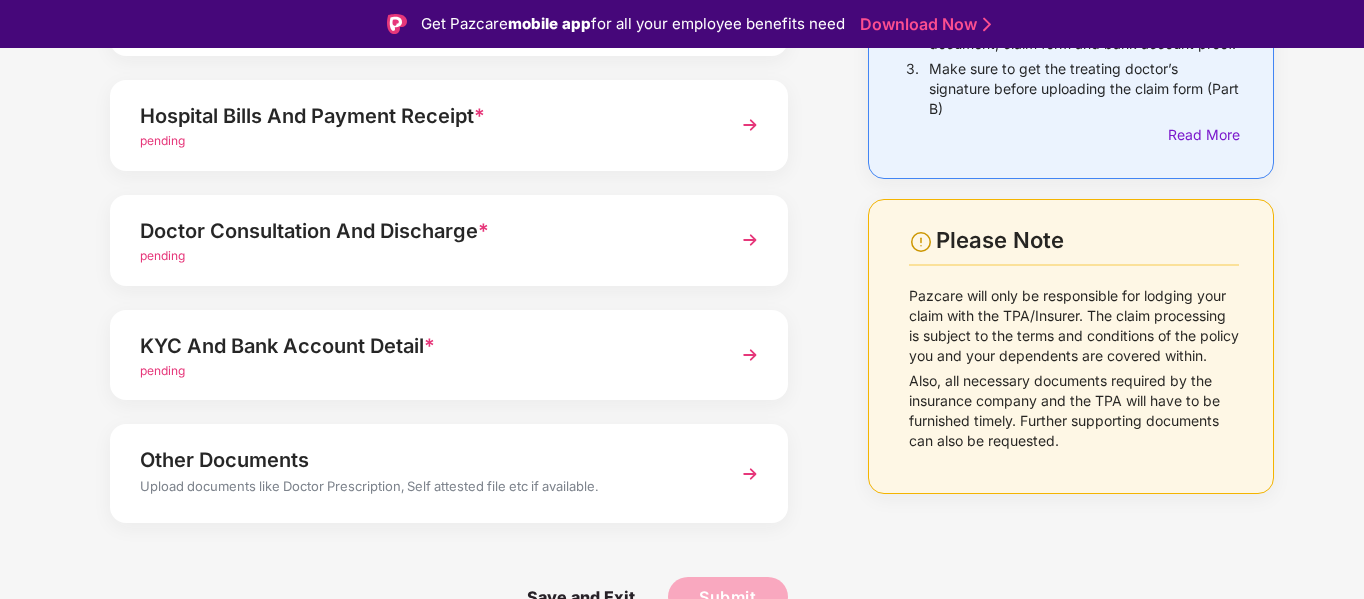 click at bounding box center (750, 474) 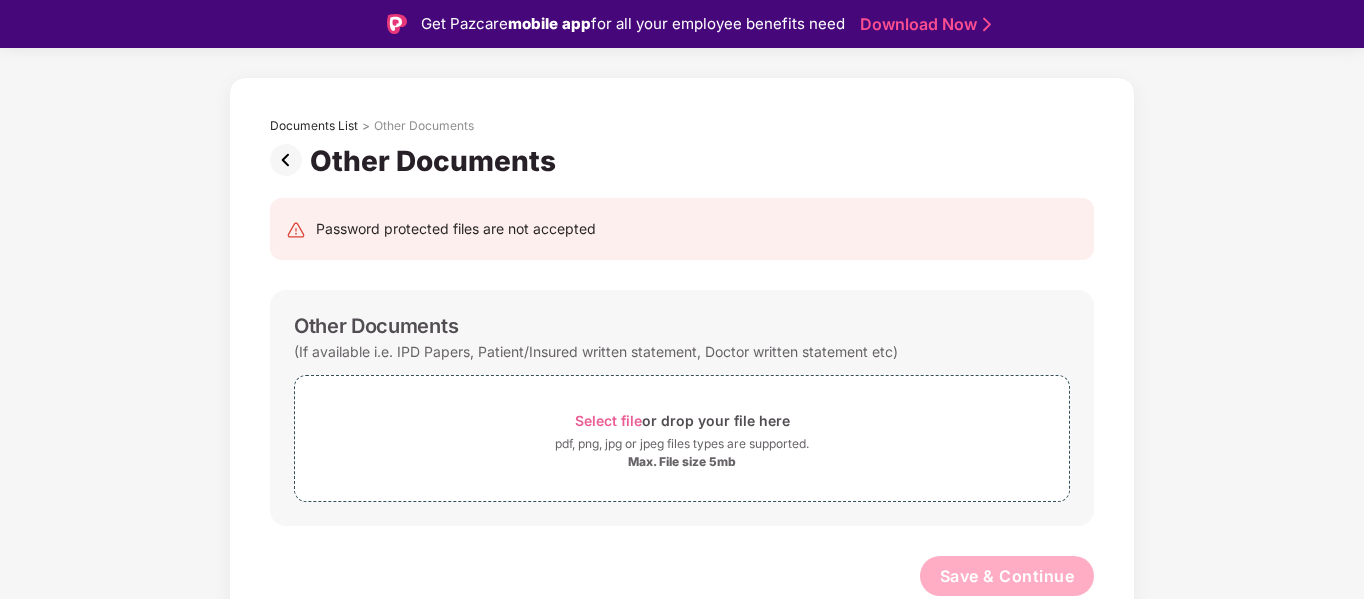 click at bounding box center (290, 160) 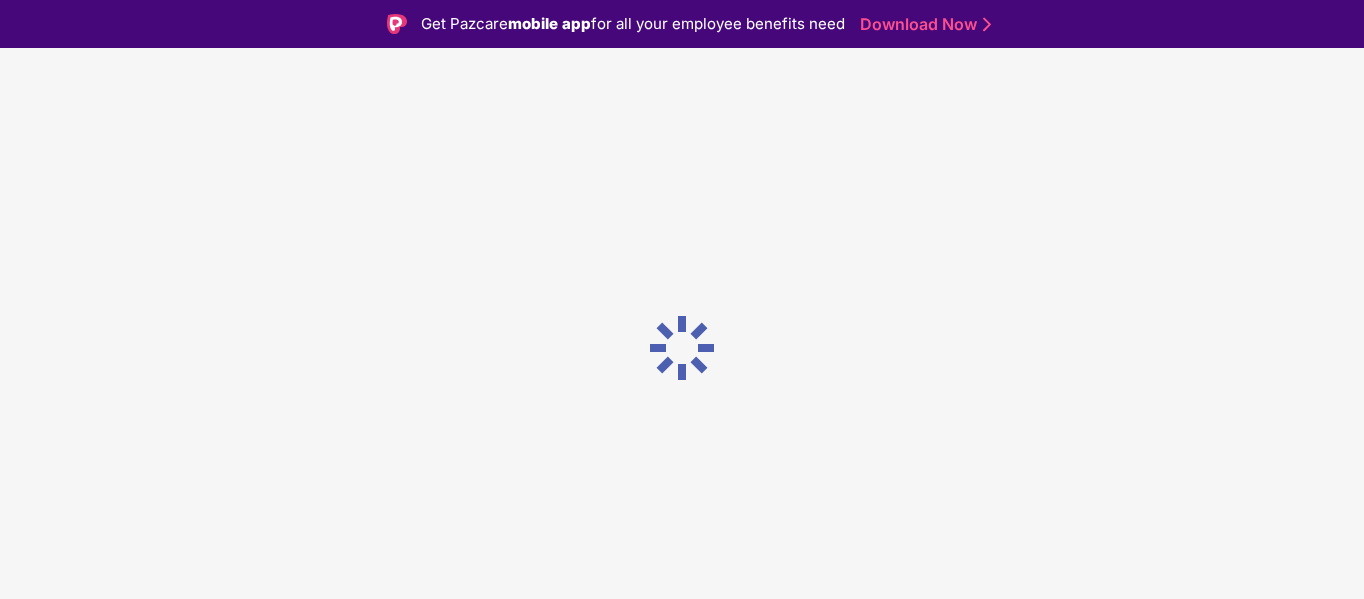 scroll, scrollTop: 48, scrollLeft: 0, axis: vertical 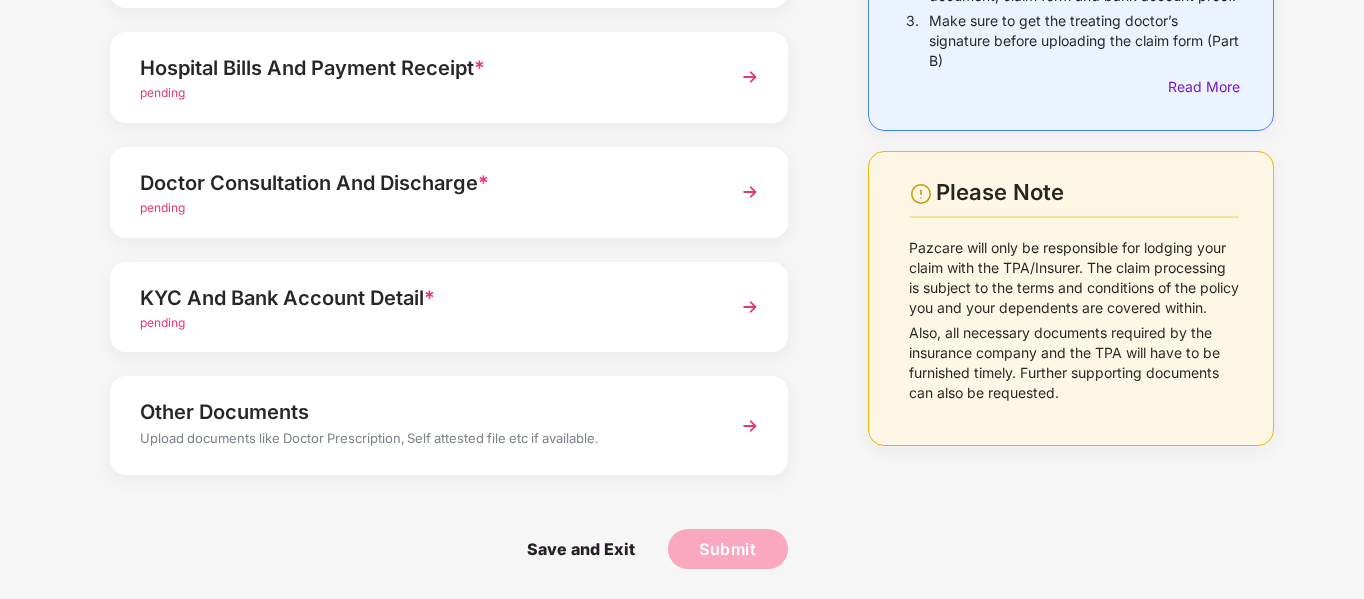 click at bounding box center (750, 307) 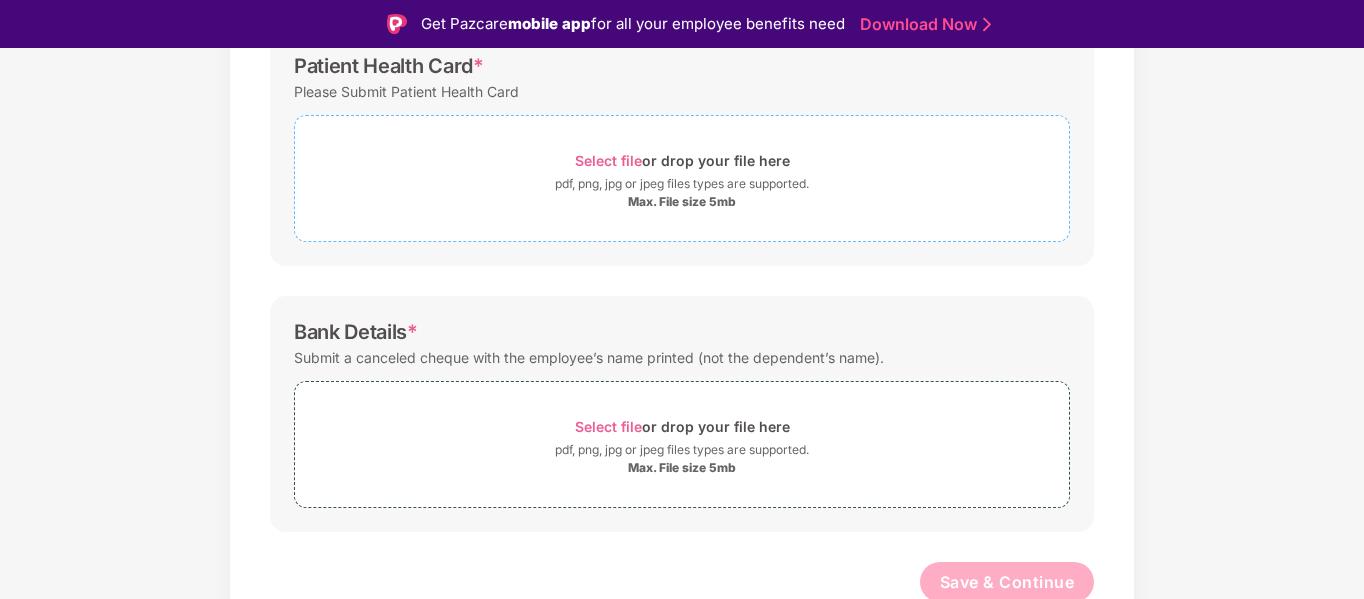 scroll, scrollTop: 597, scrollLeft: 0, axis: vertical 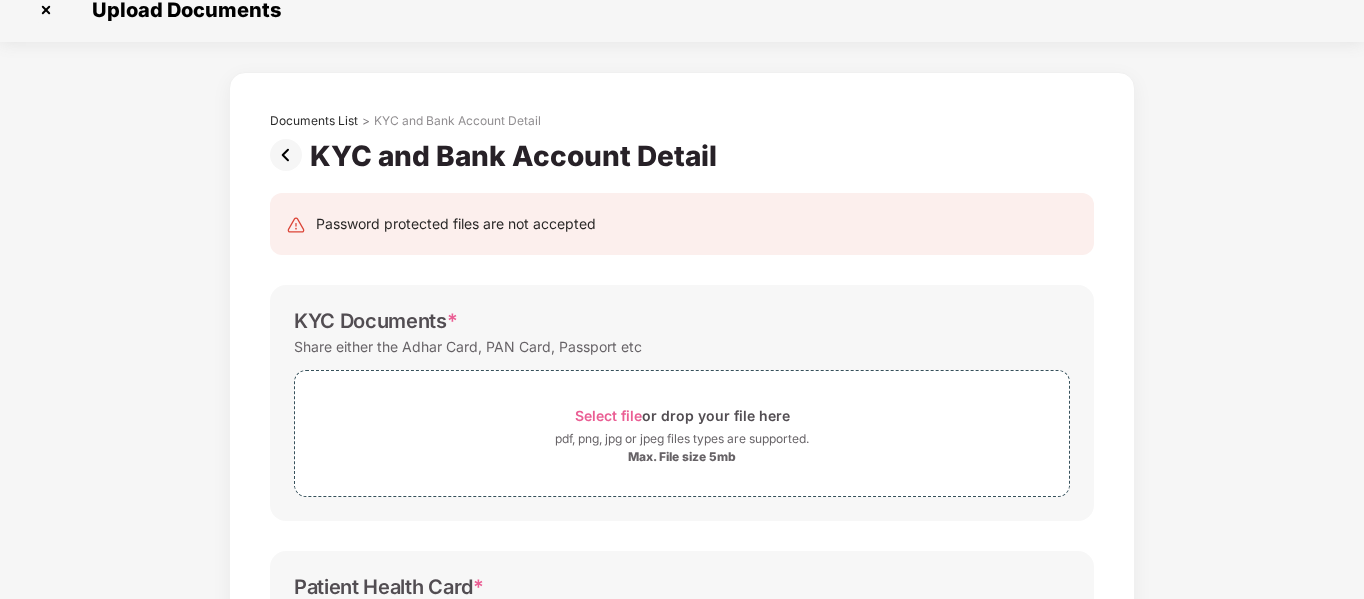 click at bounding box center (46, 10) 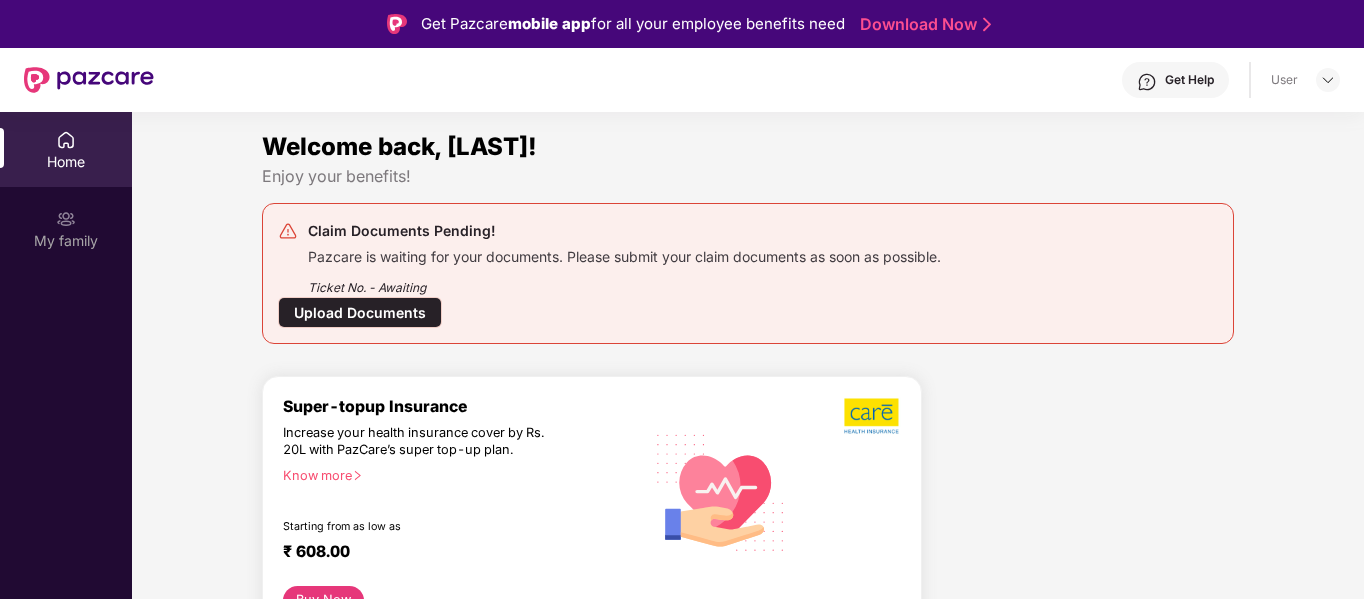 scroll, scrollTop: 0, scrollLeft: 0, axis: both 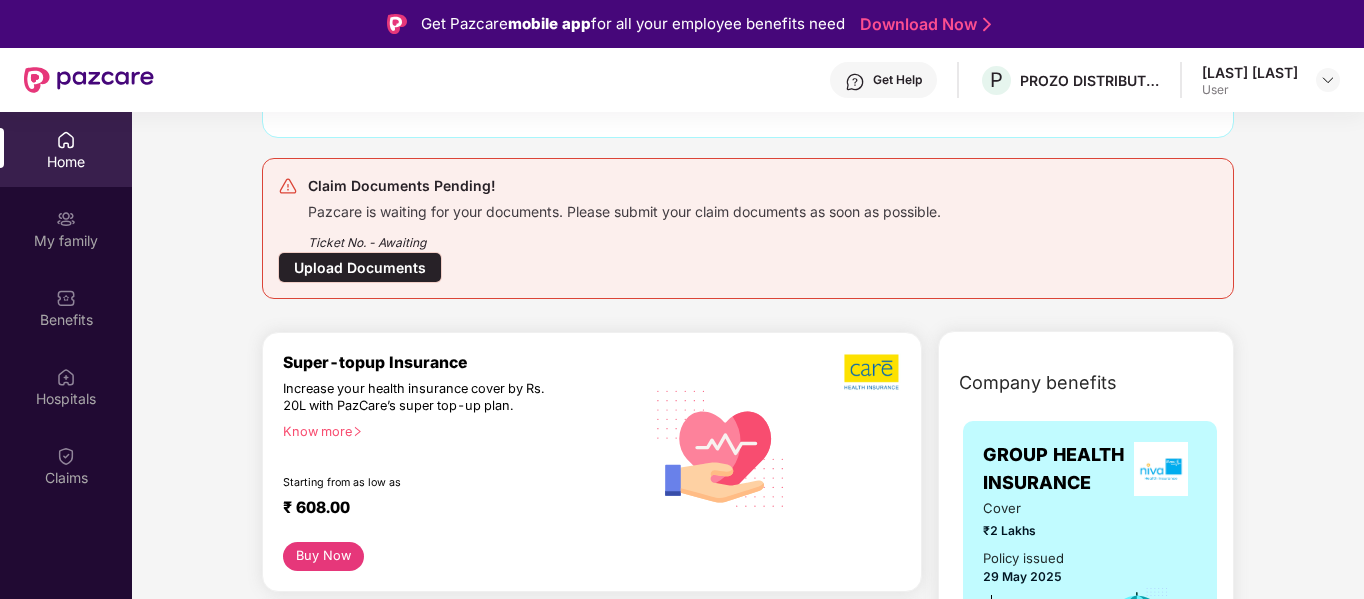click on "Claim Documents Pending! Pazcare is waiting for your documents. Please submit your claim documents as soon as possible. Ticket No. - Awaiting Upload Documents" at bounding box center [748, 228] 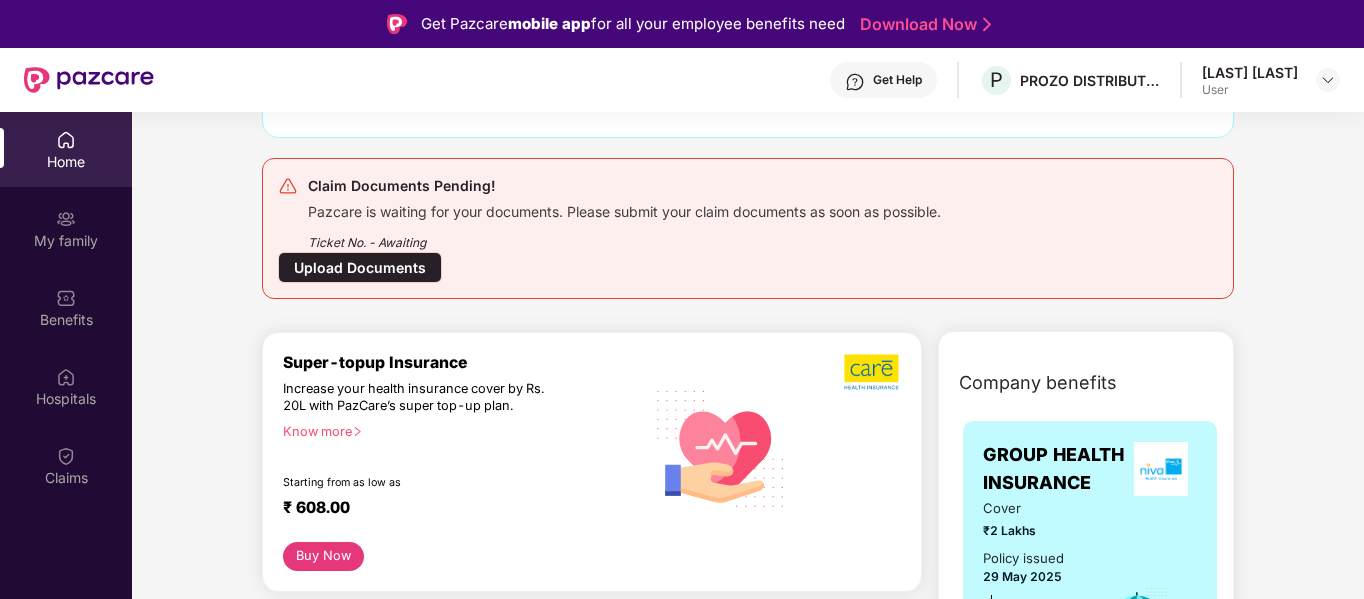 click on "Upload Documents" at bounding box center [360, 267] 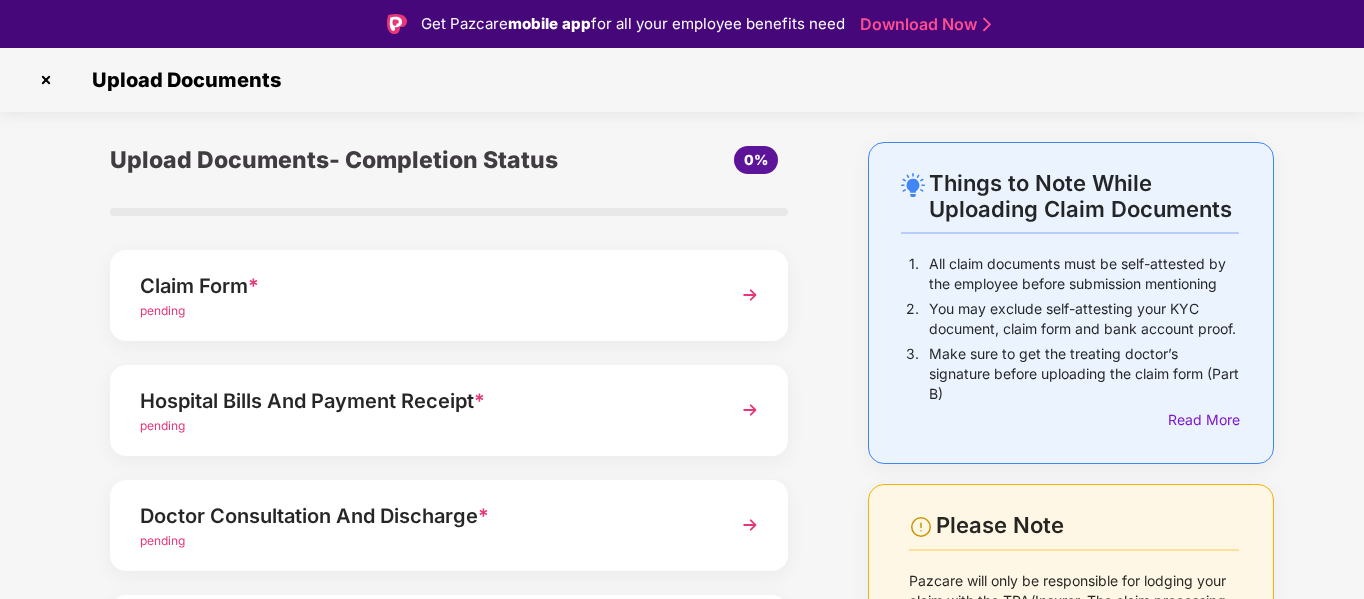 scroll, scrollTop: 285, scrollLeft: 0, axis: vertical 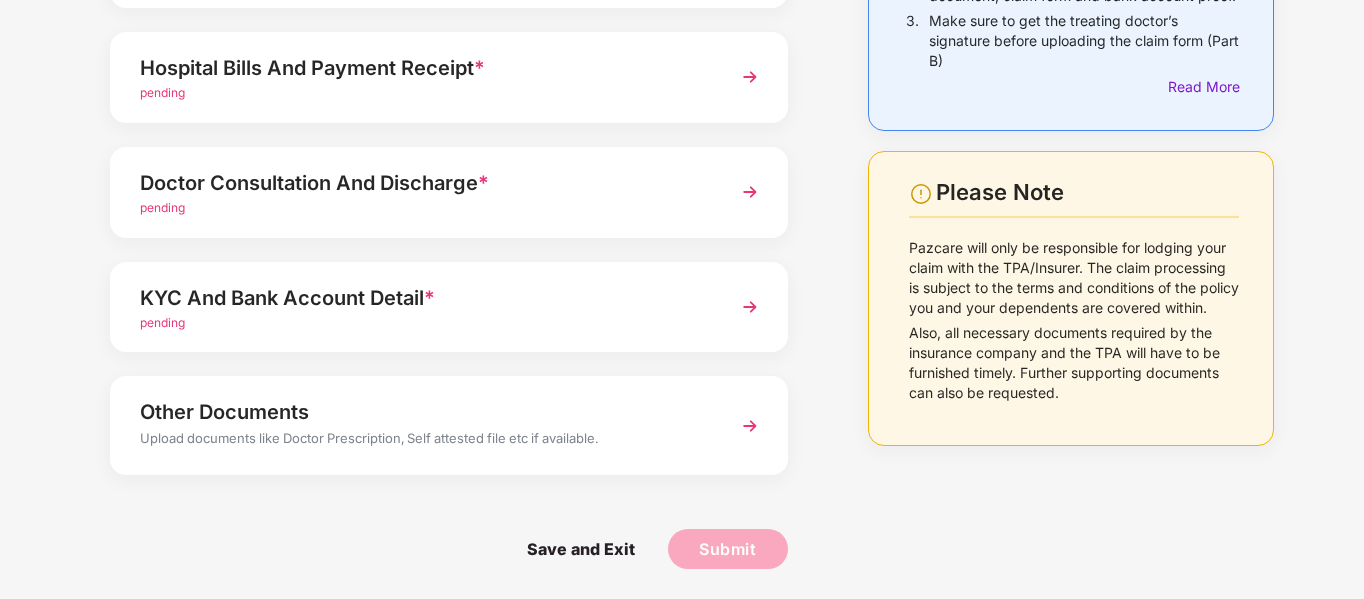 click at bounding box center (750, 307) 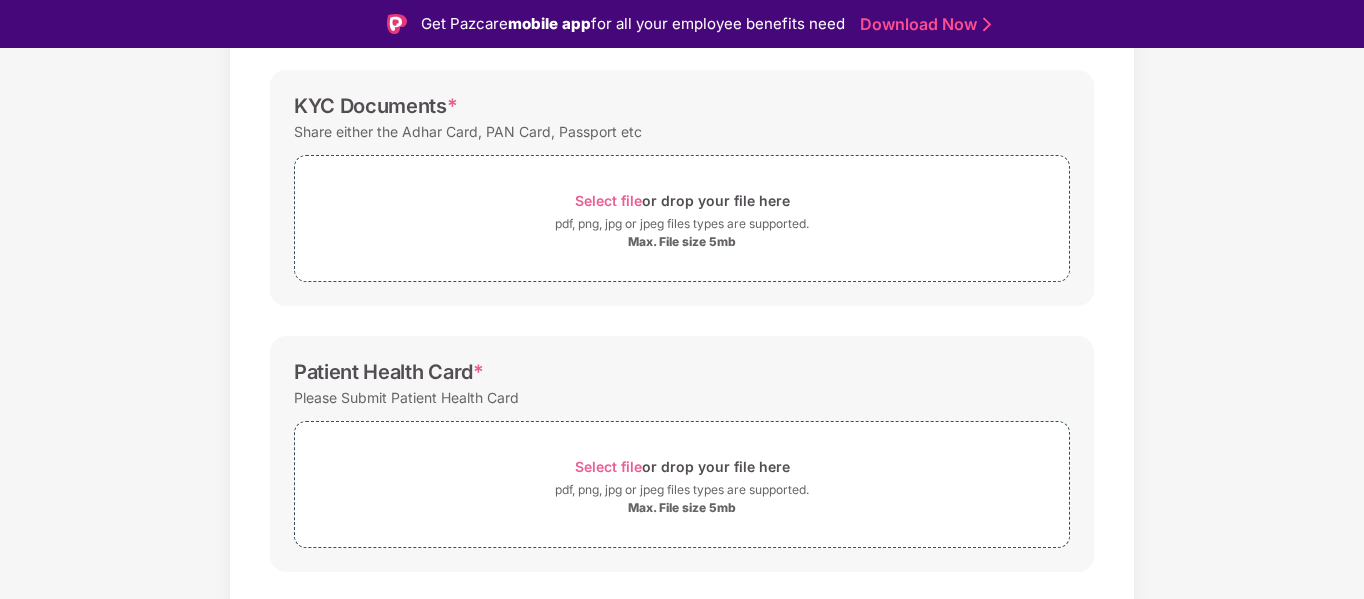 scroll, scrollTop: 387, scrollLeft: 0, axis: vertical 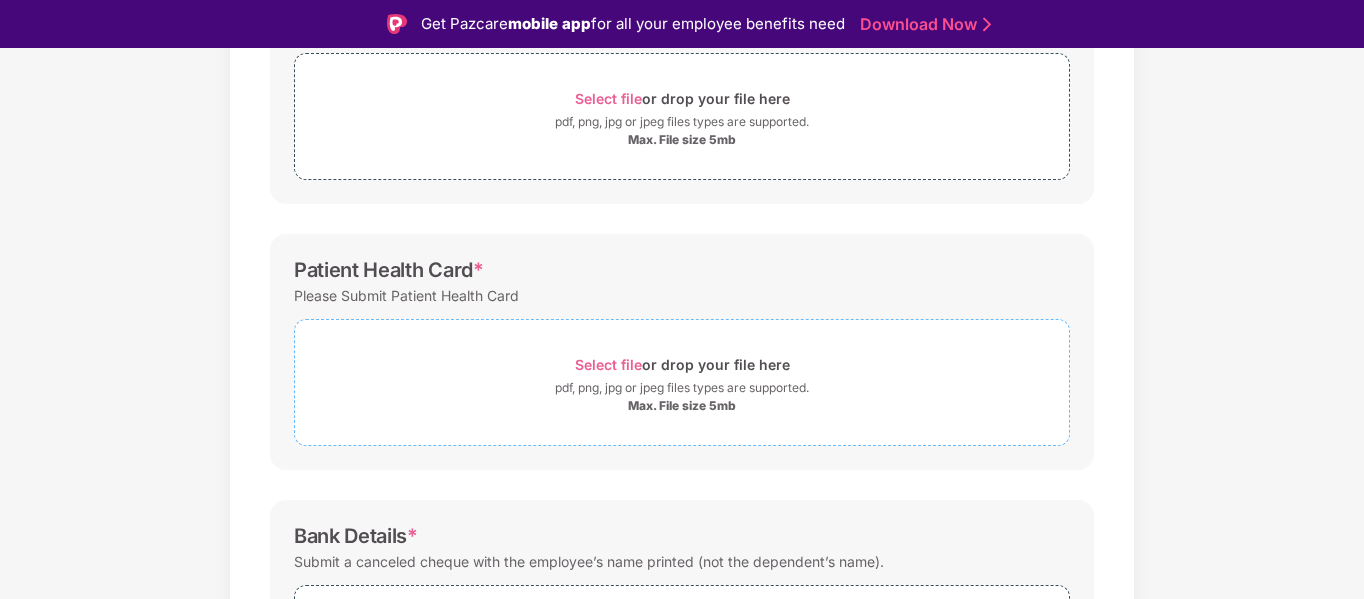 click on "Select file  or drop your file here" at bounding box center (682, 364) 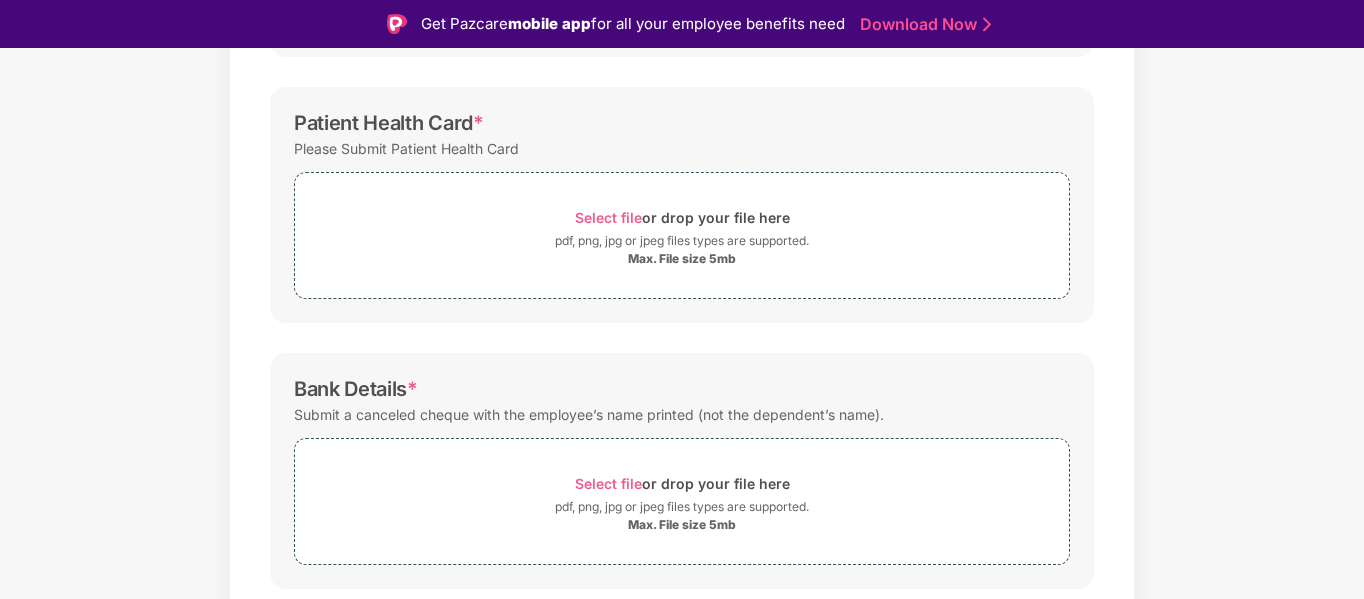 scroll, scrollTop: 536, scrollLeft: 0, axis: vertical 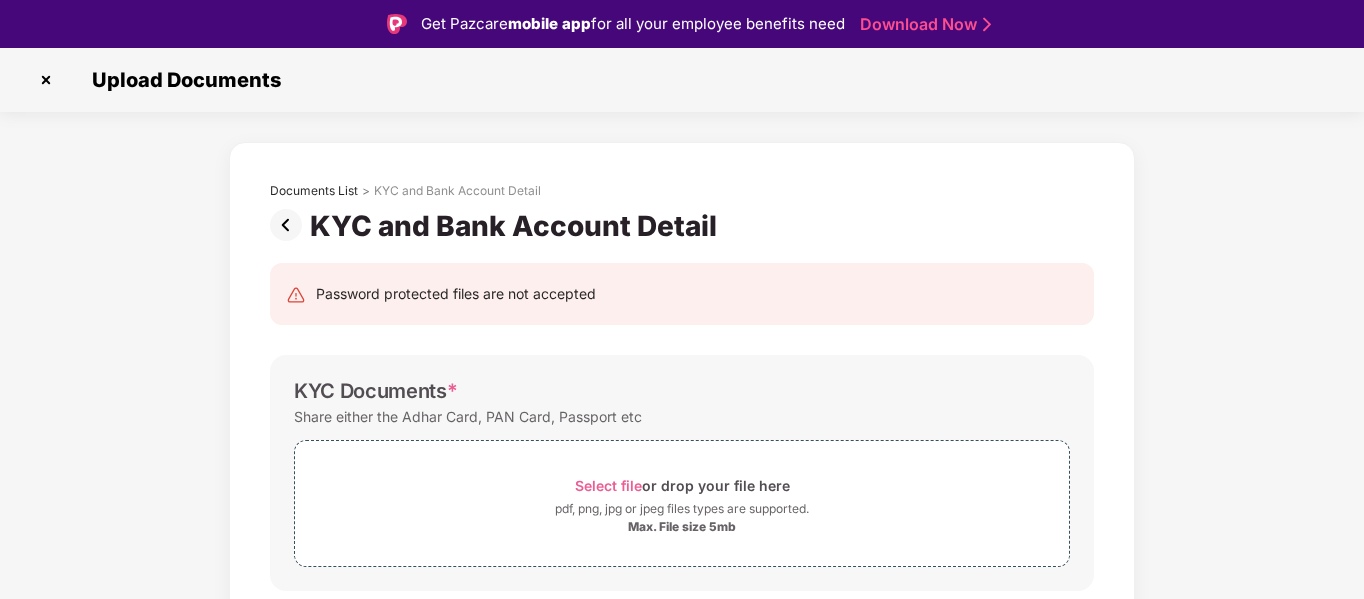 click at bounding box center [46, 80] 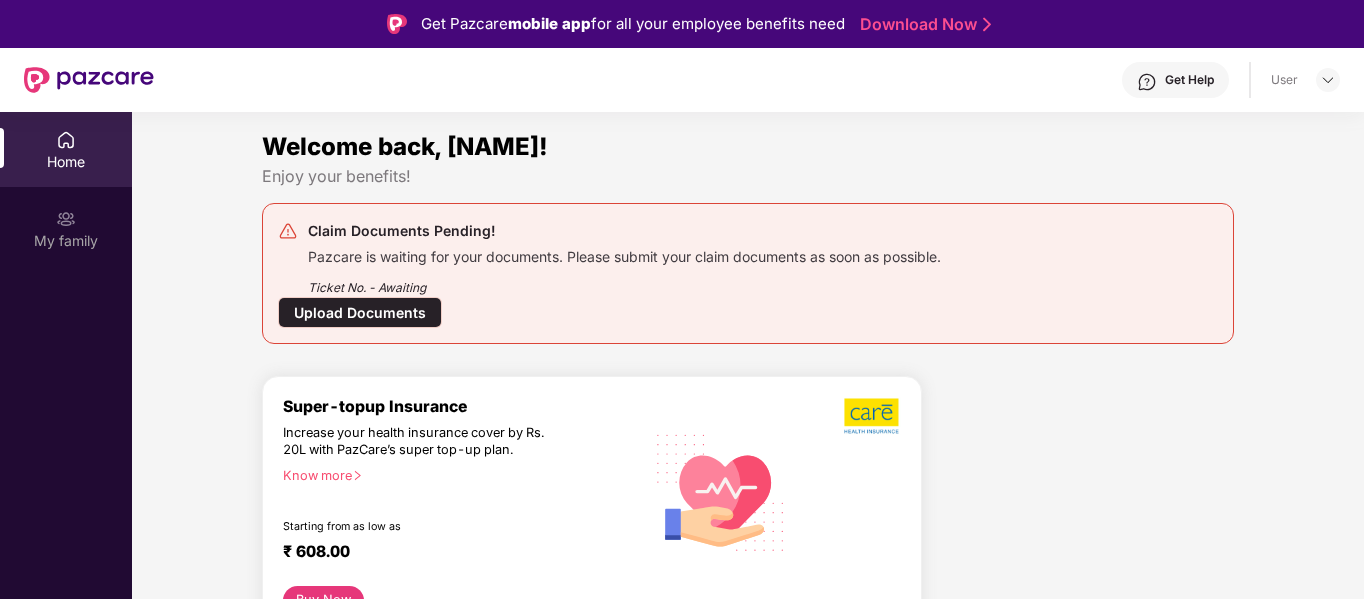 scroll, scrollTop: 0, scrollLeft: 0, axis: both 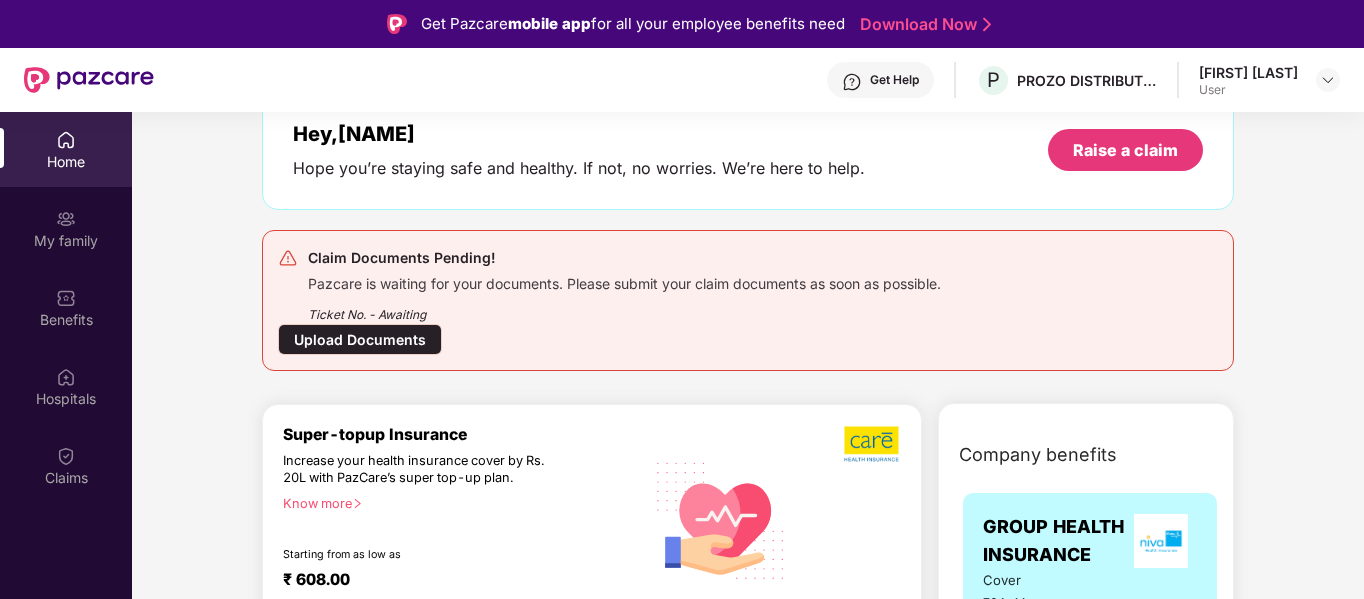 click on "Ticket No. - Awaiting" at bounding box center [624, 308] 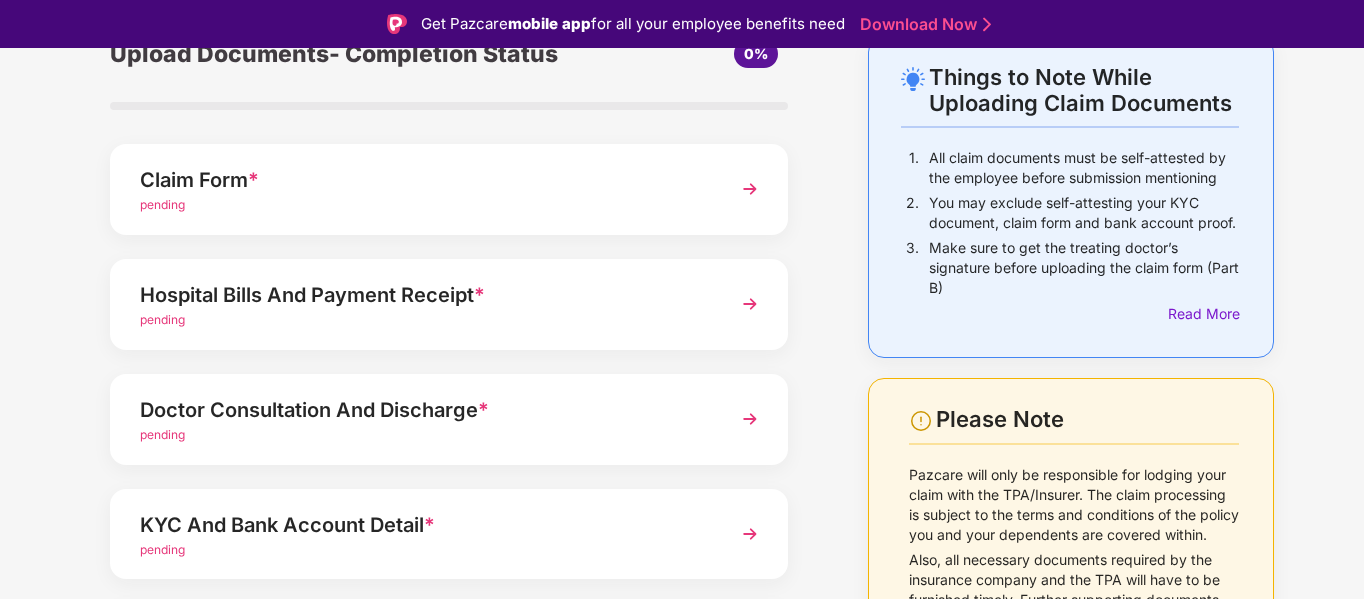 scroll, scrollTop: 102, scrollLeft: 0, axis: vertical 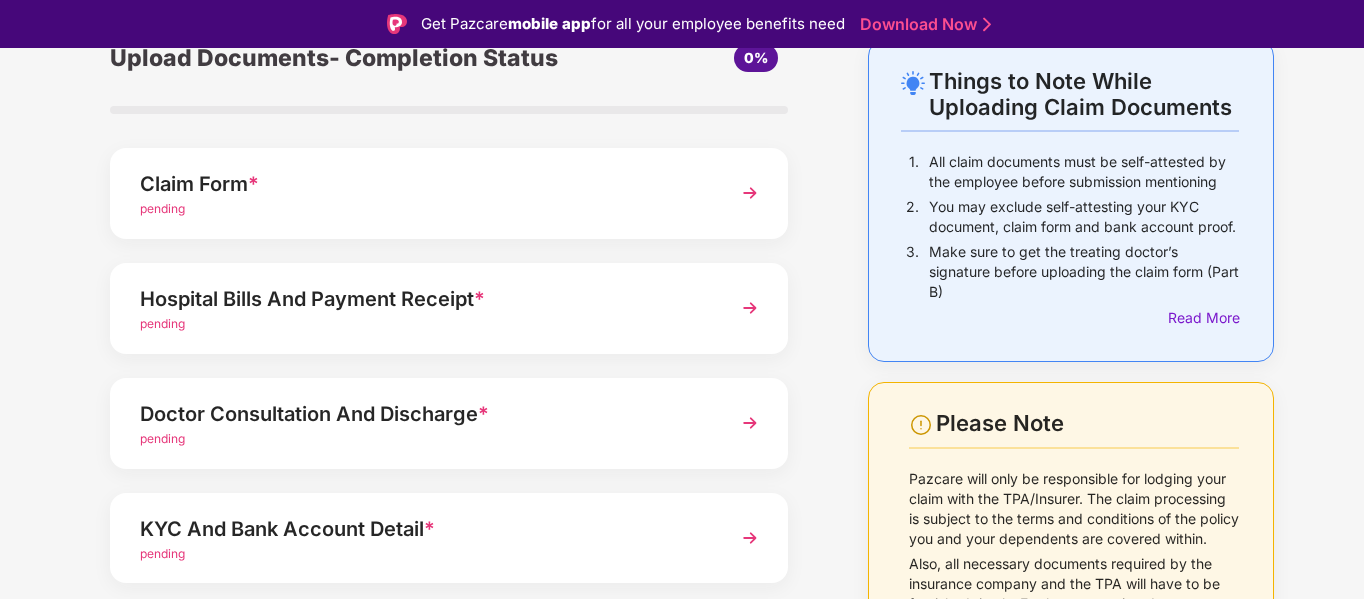 click on "pending" at bounding box center (162, 323) 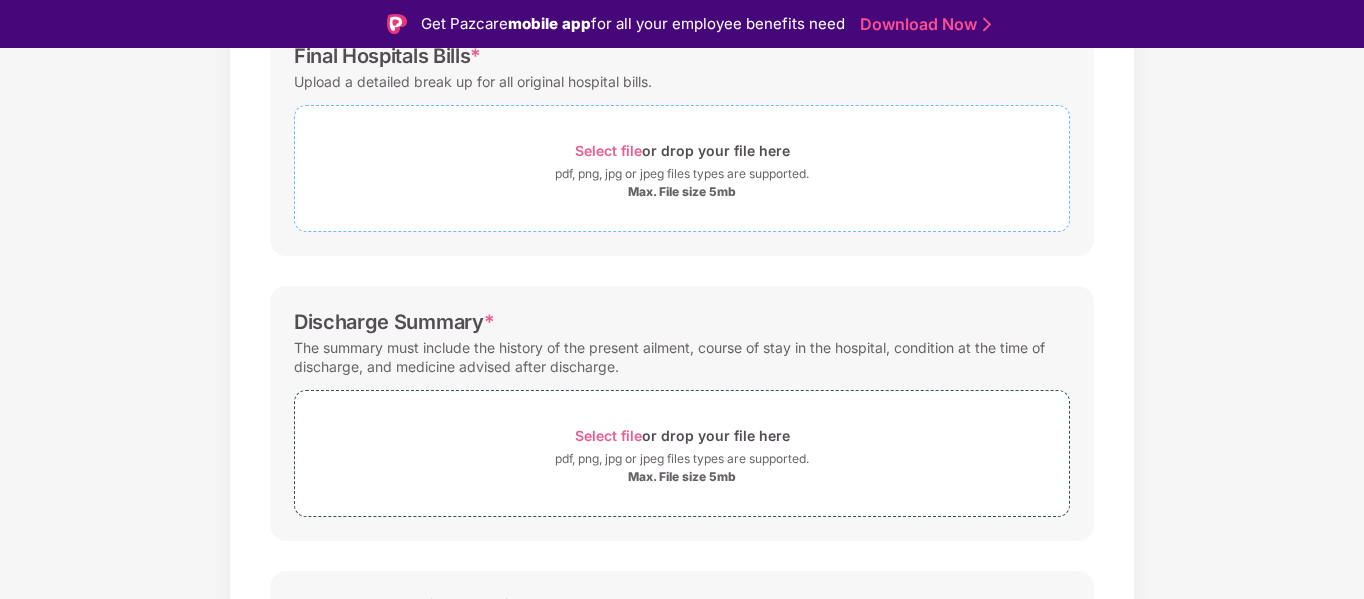 scroll, scrollTop: 336, scrollLeft: 0, axis: vertical 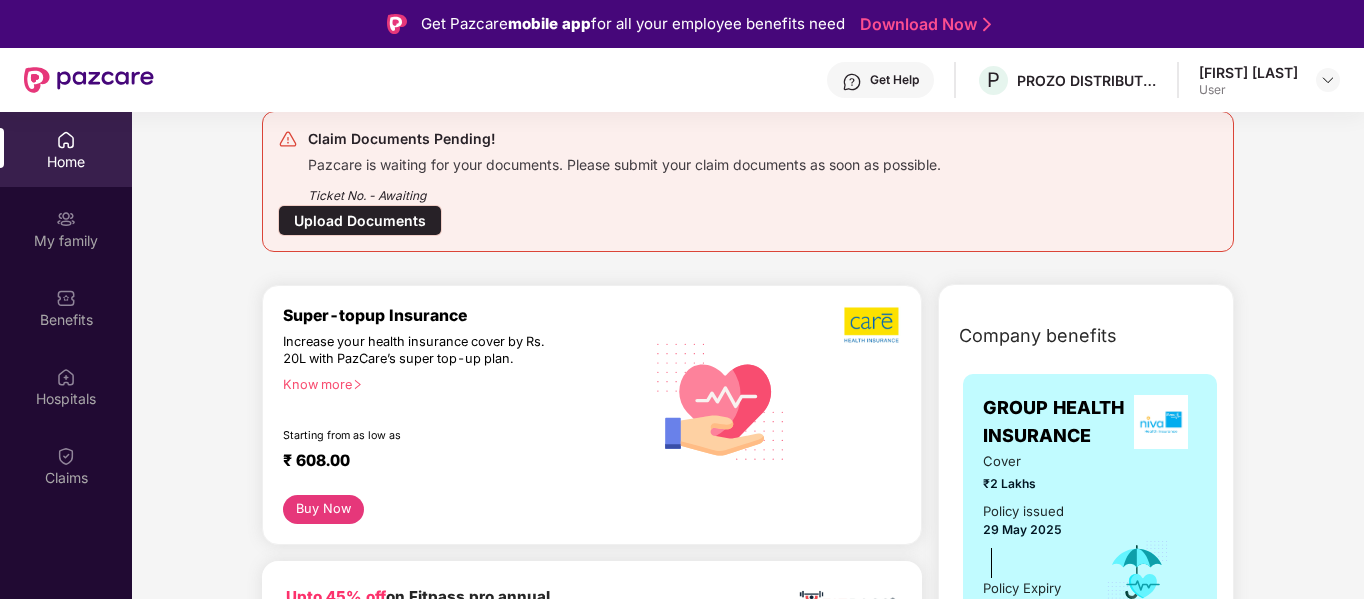 click on "Claim Documents Pending! Pazcare is waiting for your documents. Please submit your claim documents as soon as possible. Ticket No. - Awaiting Upload Documents" at bounding box center [748, 181] 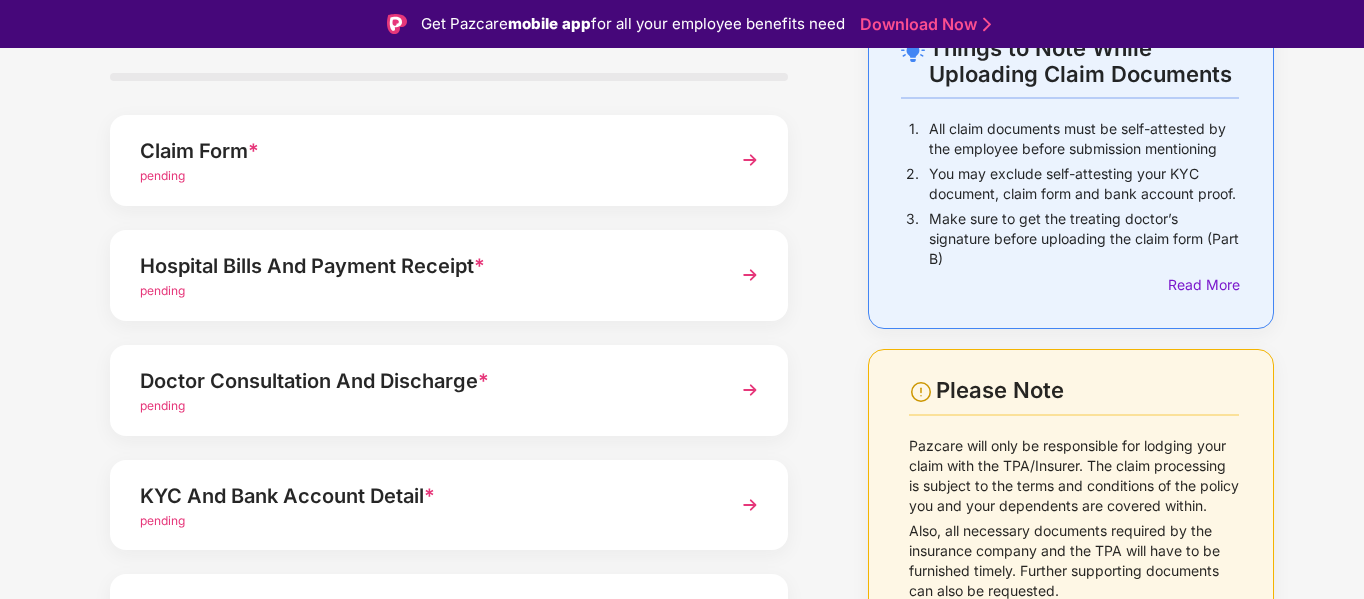 scroll, scrollTop: 136, scrollLeft: 0, axis: vertical 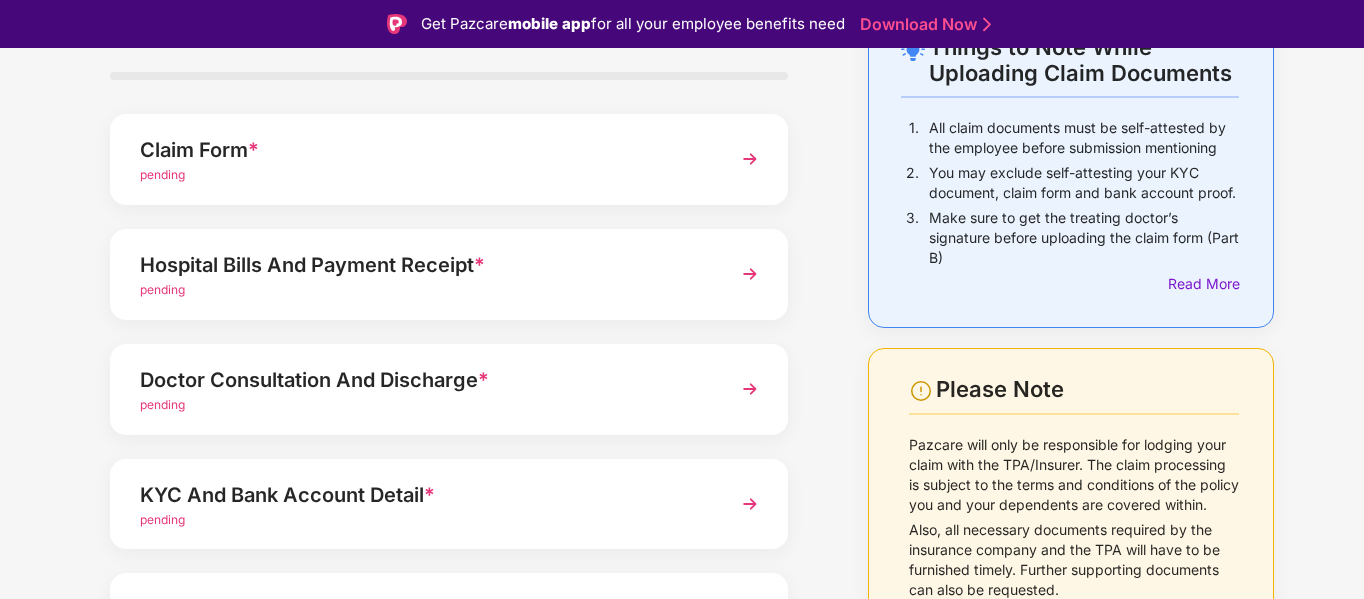click on "pending" at bounding box center [162, 404] 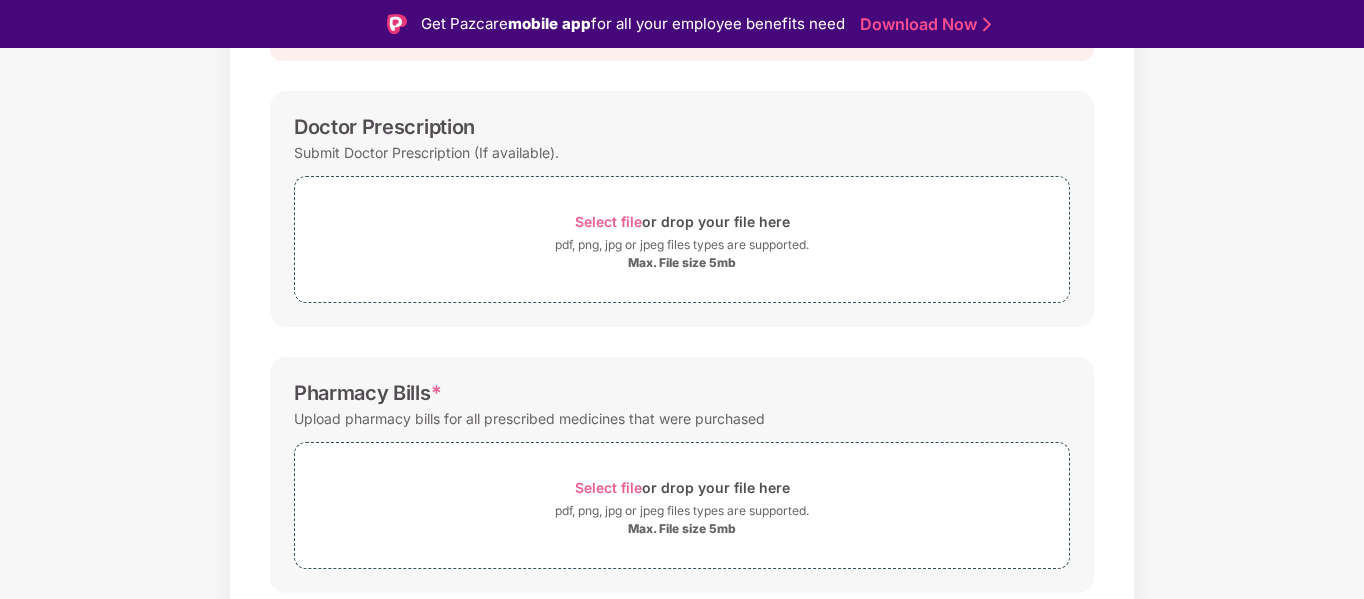 scroll, scrollTop: 263, scrollLeft: 0, axis: vertical 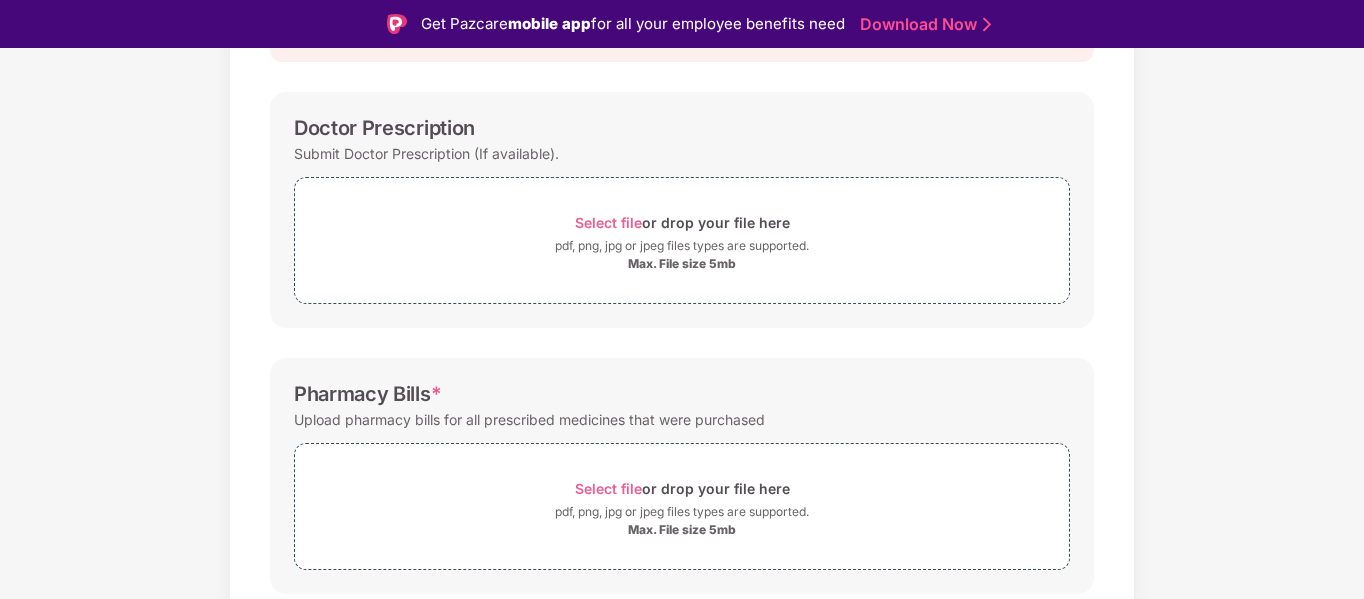 click on "Select file  or drop your file here pdf, png, jpg or jpeg files types are supported. Max. File size 5mb" at bounding box center [682, 506] 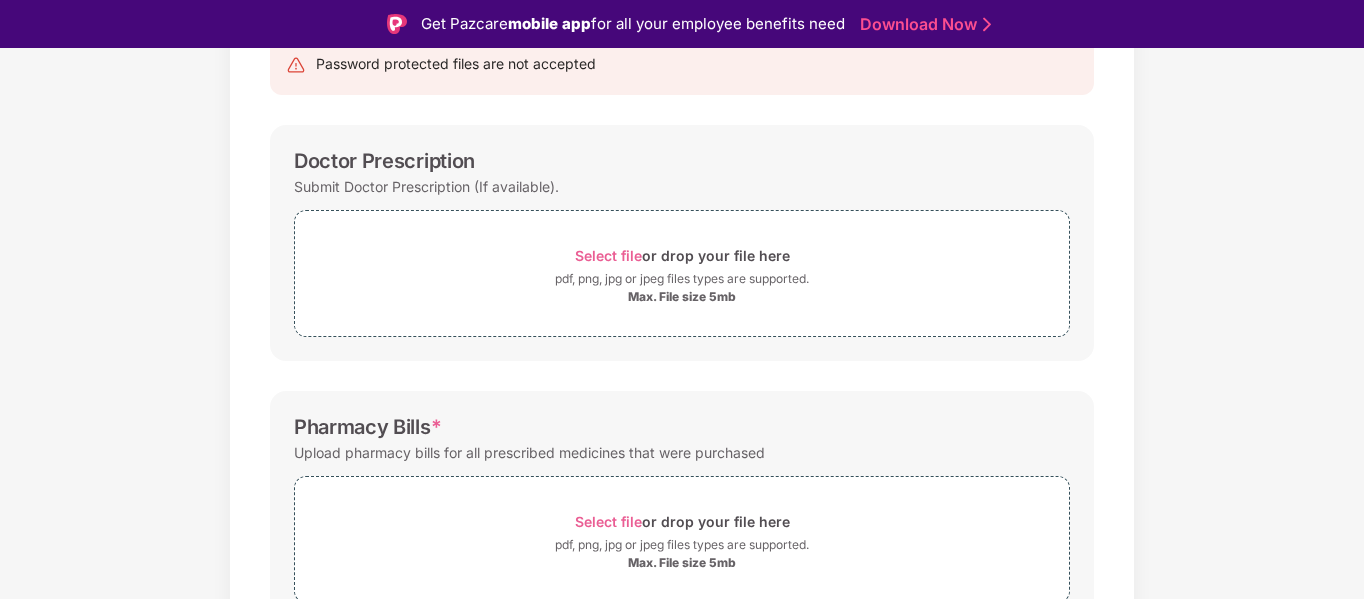 scroll, scrollTop: 0, scrollLeft: 0, axis: both 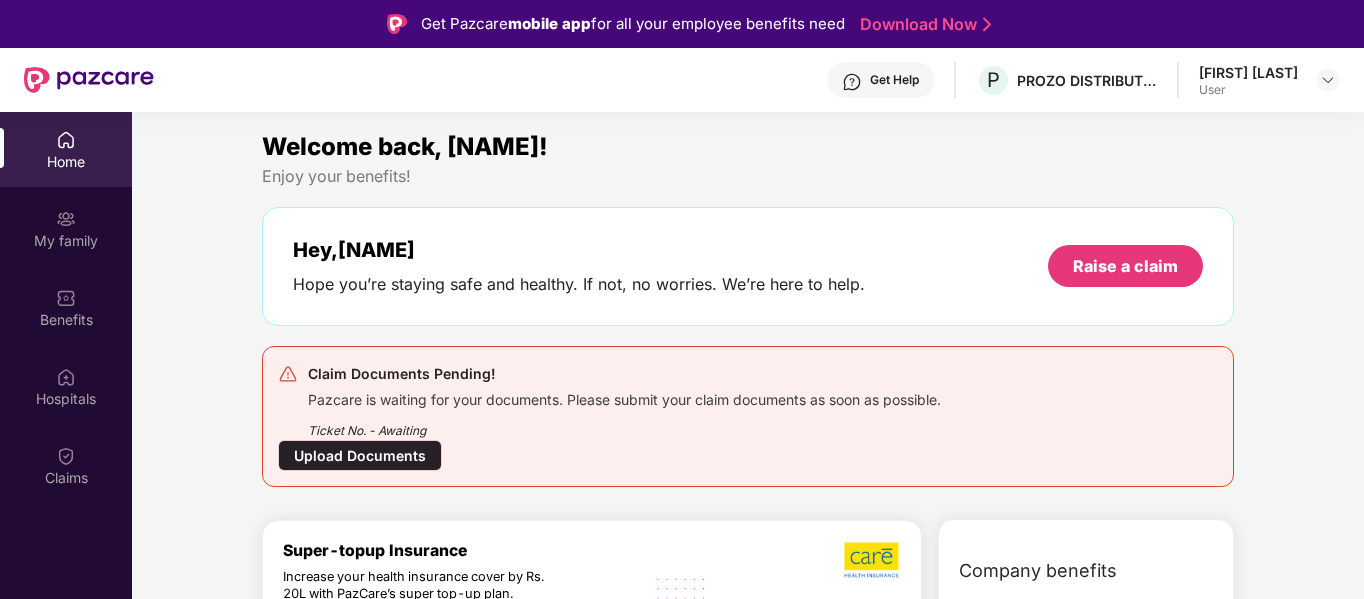 click on "Upload Documents" at bounding box center [360, 455] 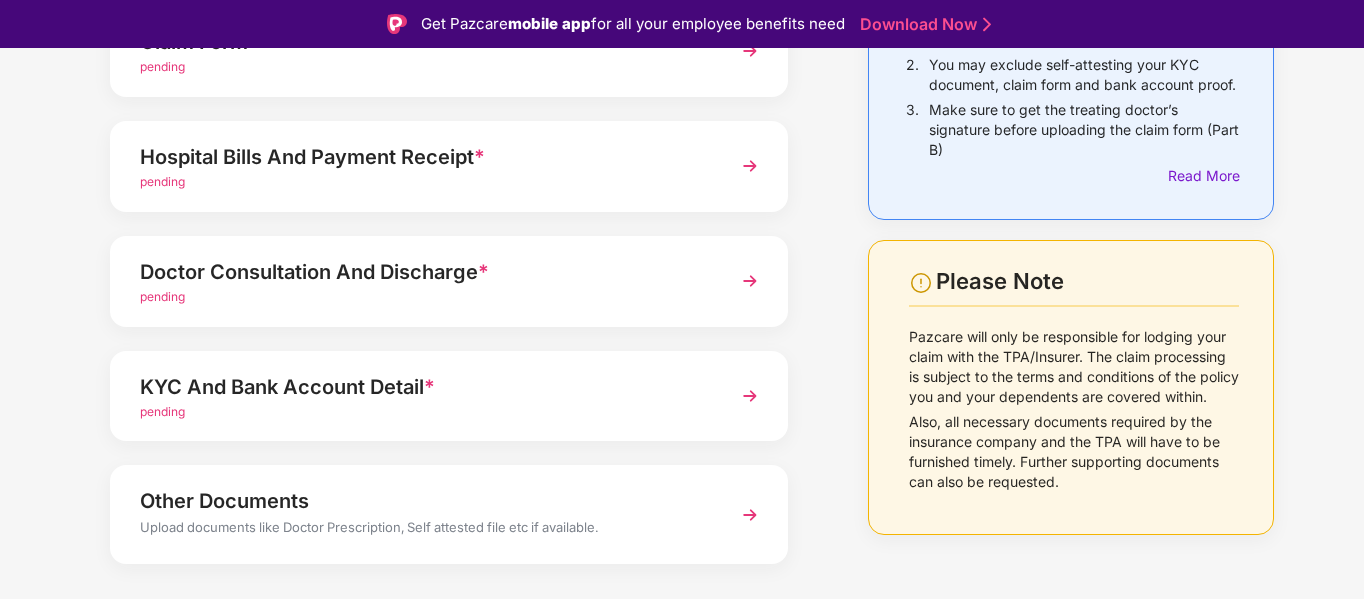 scroll, scrollTop: 285, scrollLeft: 0, axis: vertical 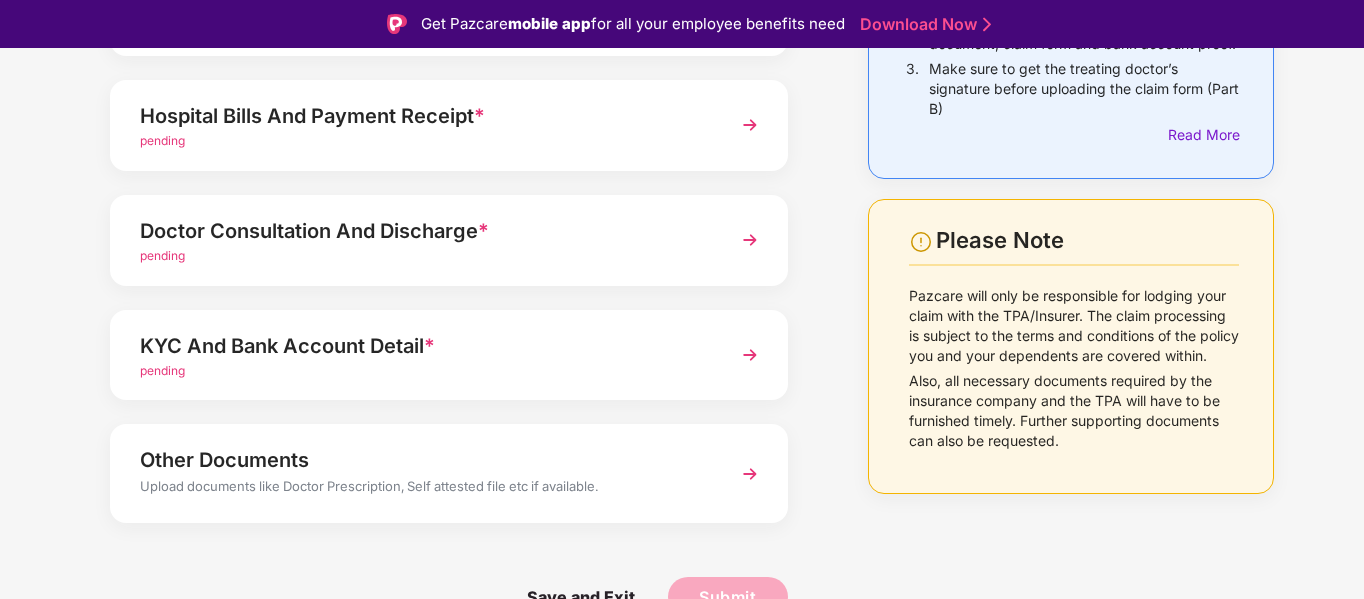 click on "pending" at bounding box center [162, 370] 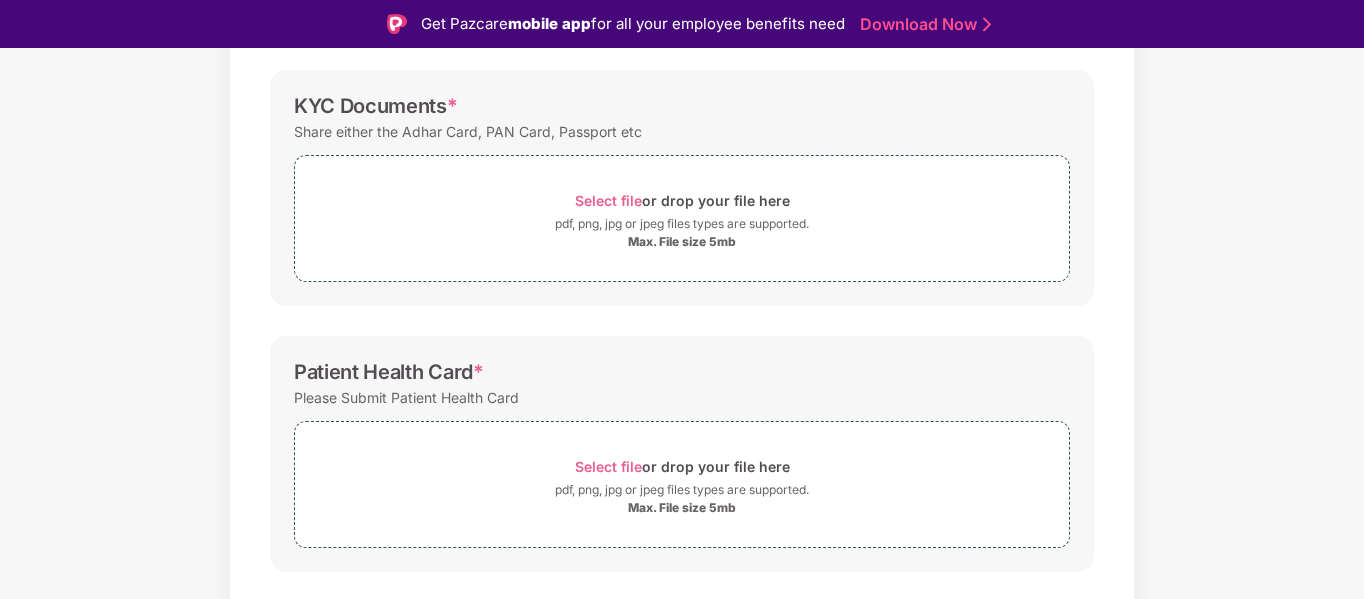 scroll, scrollTop: 597, scrollLeft: 0, axis: vertical 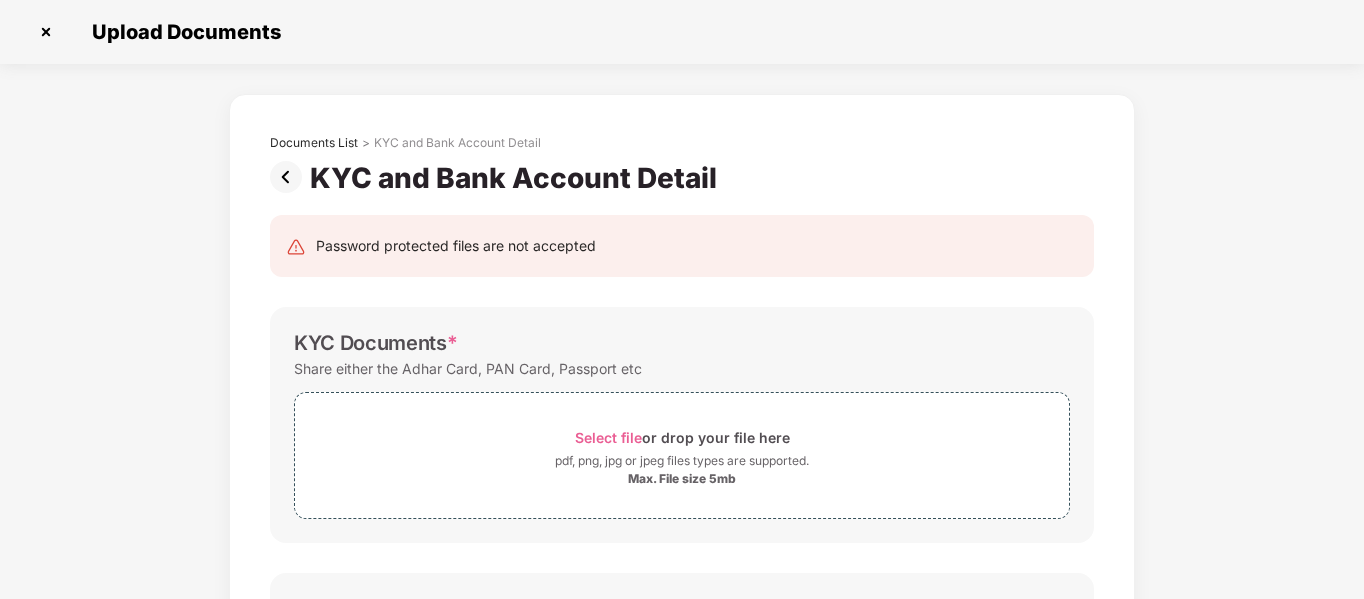 click at bounding box center [46, 32] 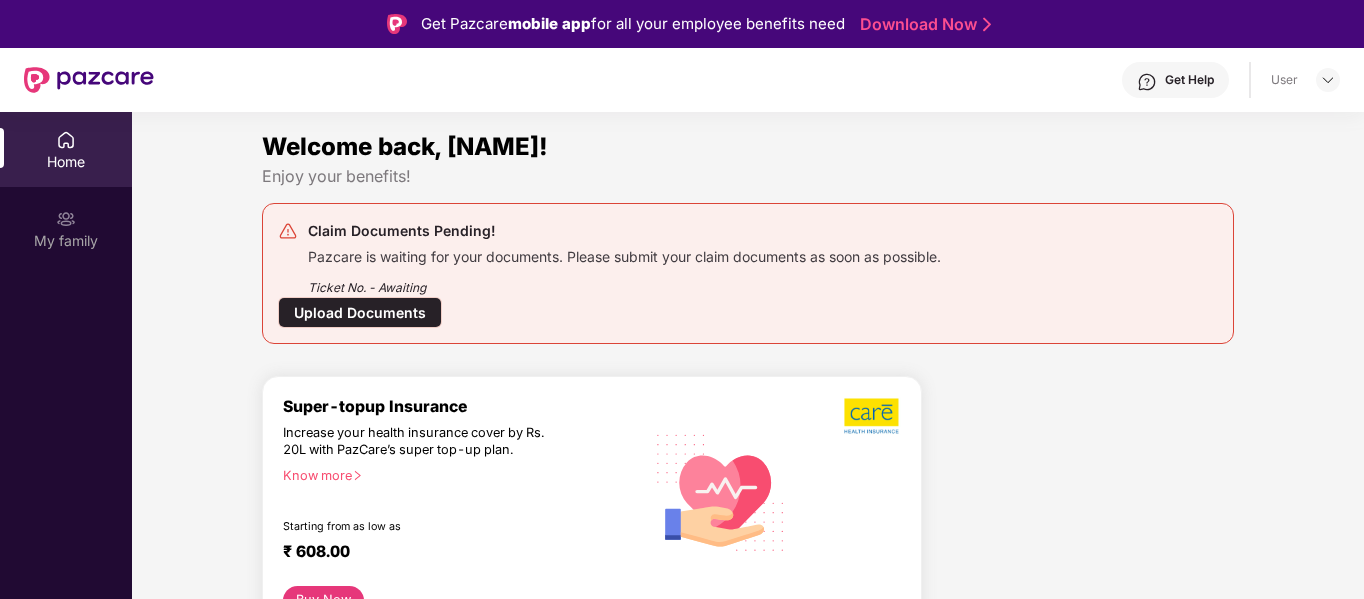 scroll, scrollTop: 0, scrollLeft: 0, axis: both 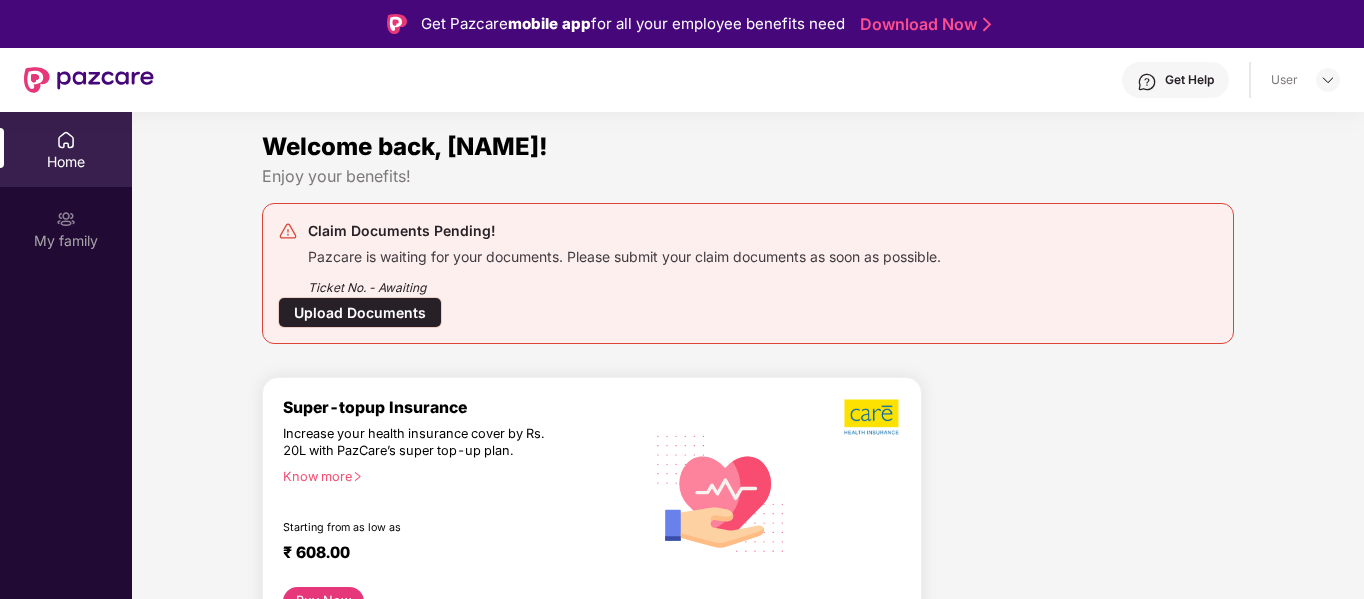 click on "Upload Documents" at bounding box center [360, 312] 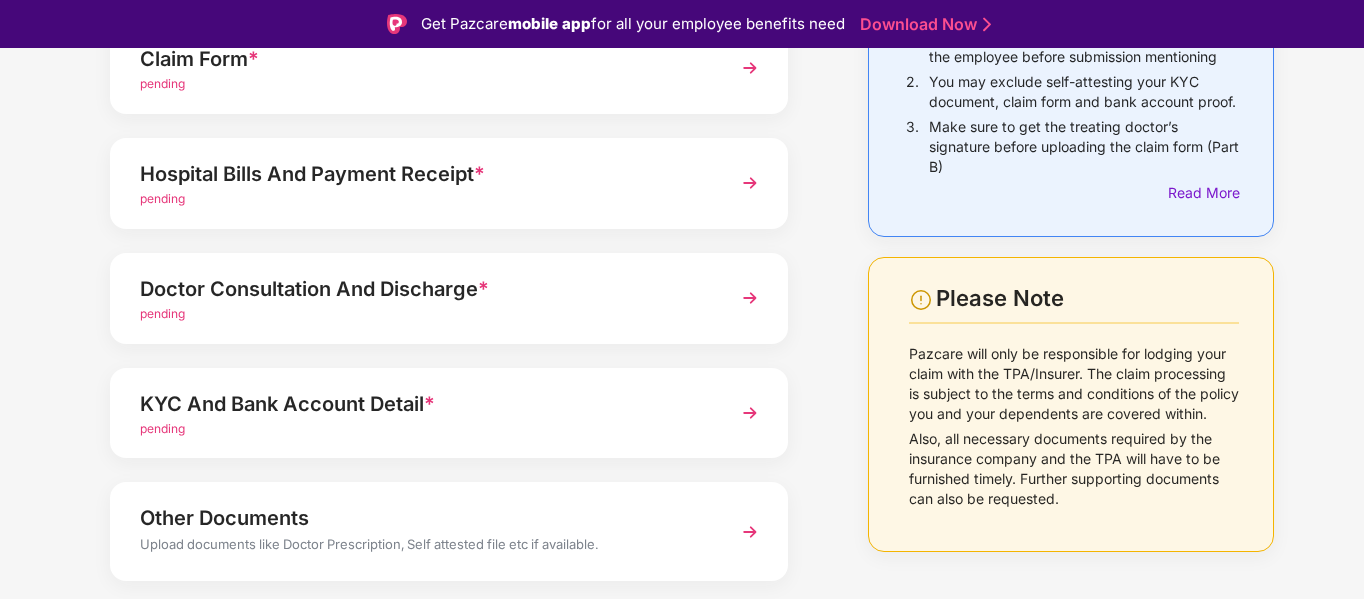 scroll, scrollTop: 285, scrollLeft: 0, axis: vertical 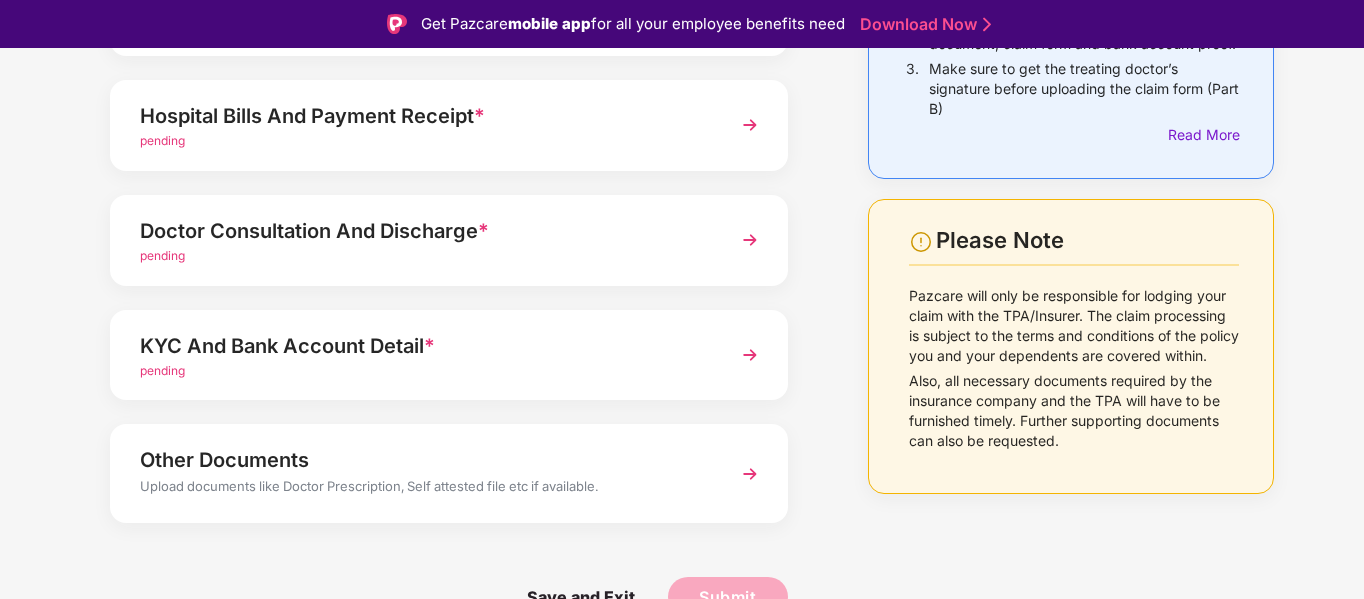 click at bounding box center [750, 474] 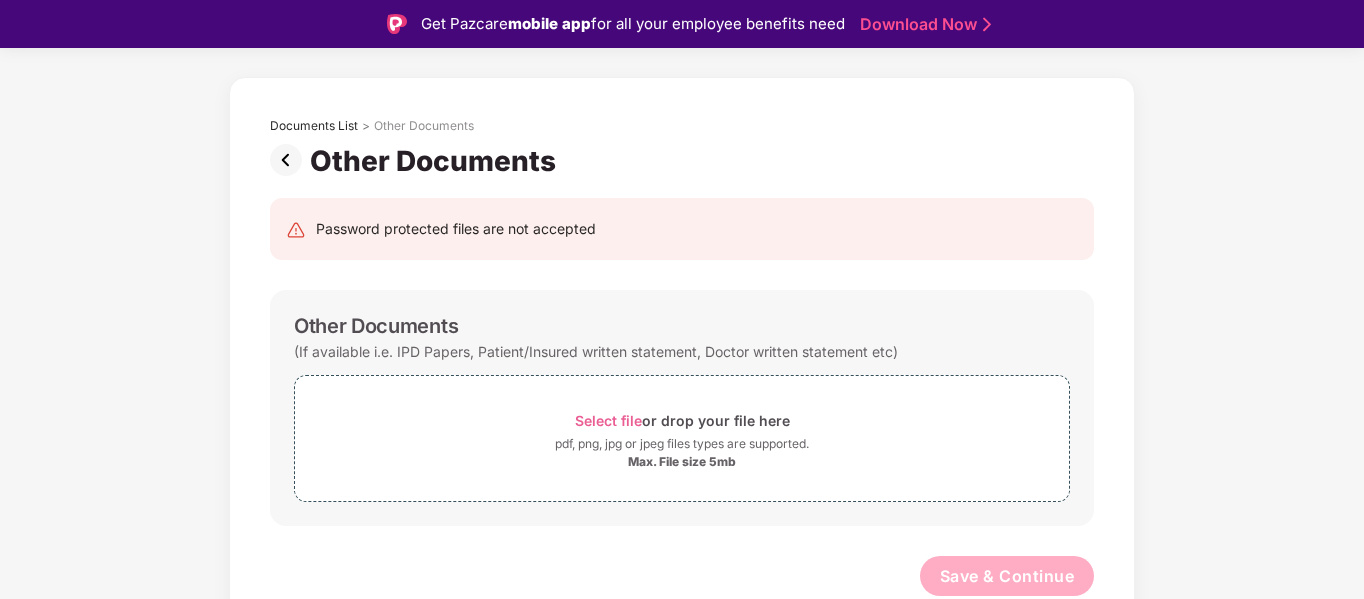 scroll, scrollTop: 65, scrollLeft: 0, axis: vertical 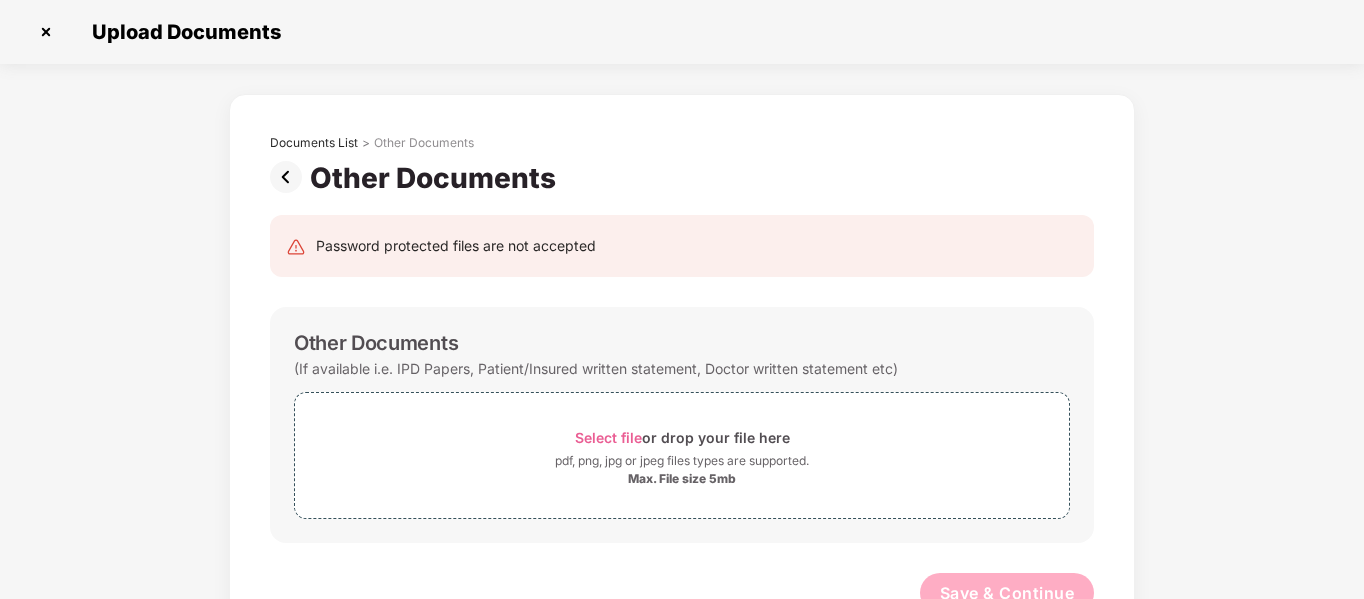 click at bounding box center [290, 177] 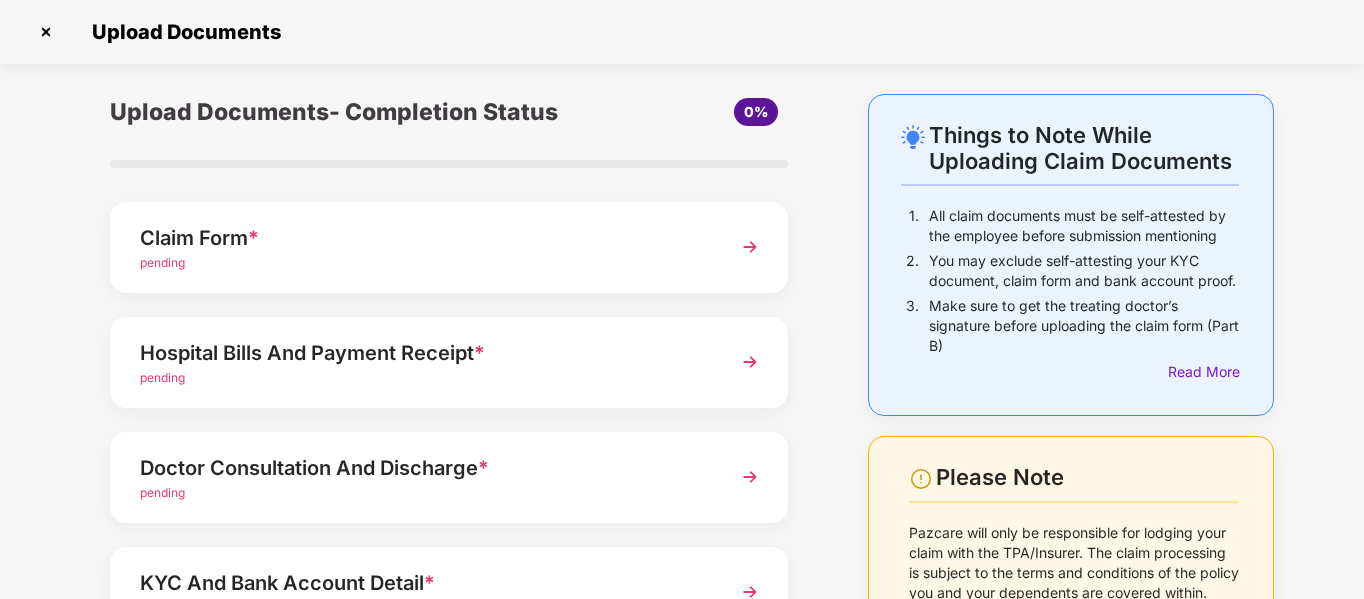 scroll, scrollTop: 0, scrollLeft: 0, axis: both 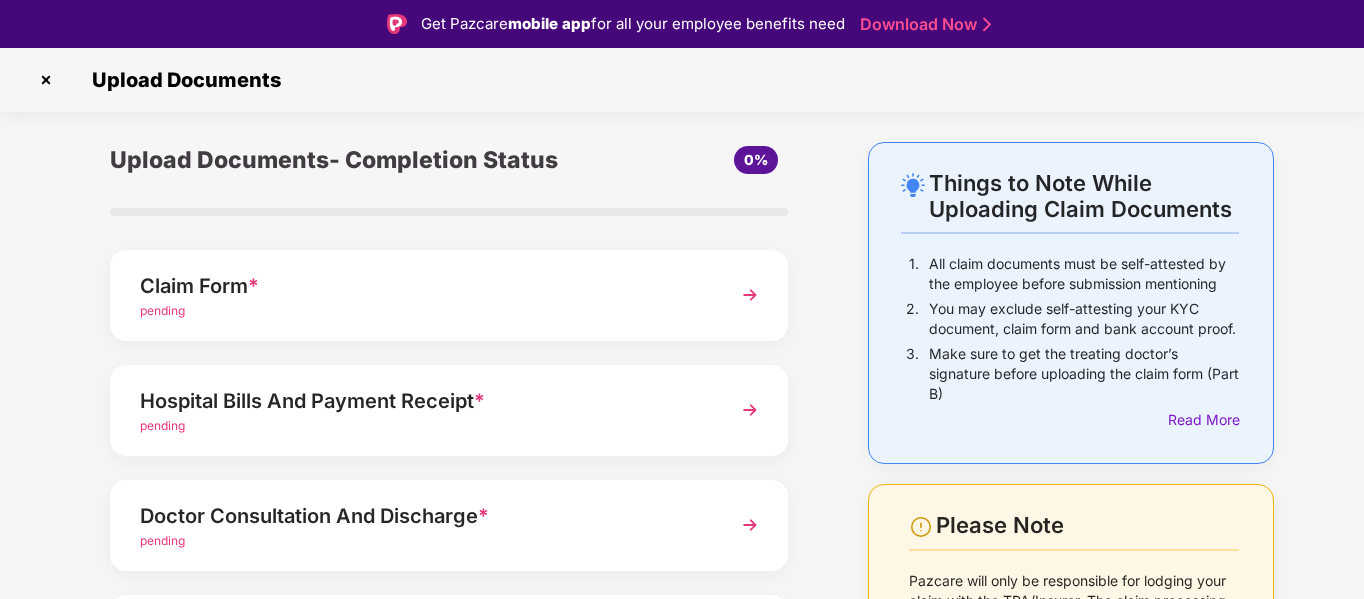 click on "pending" at bounding box center (162, 310) 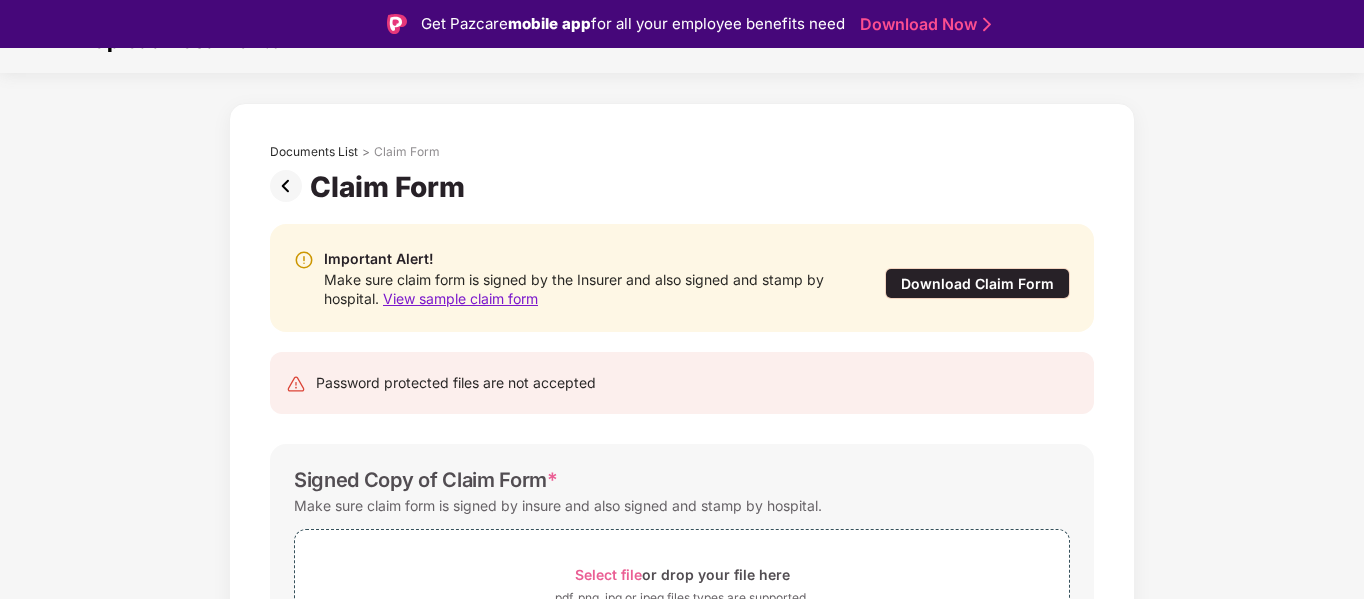 scroll, scrollTop: 40, scrollLeft: 0, axis: vertical 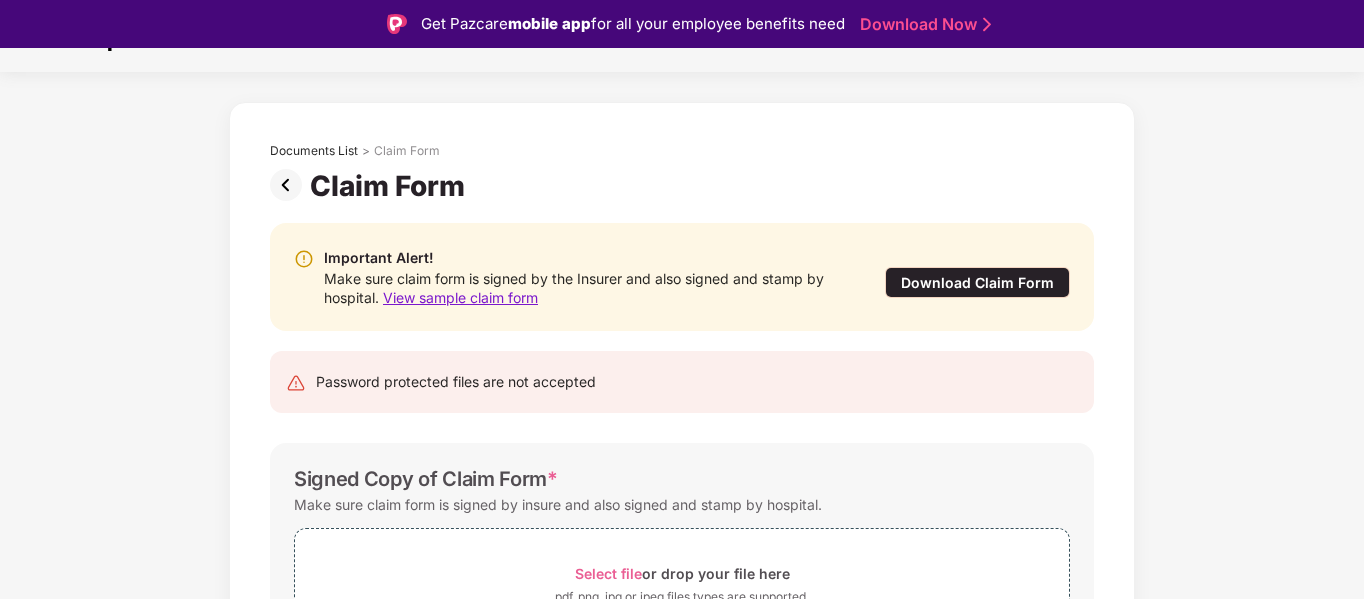 click on "View sample claim form" at bounding box center [460, 297] 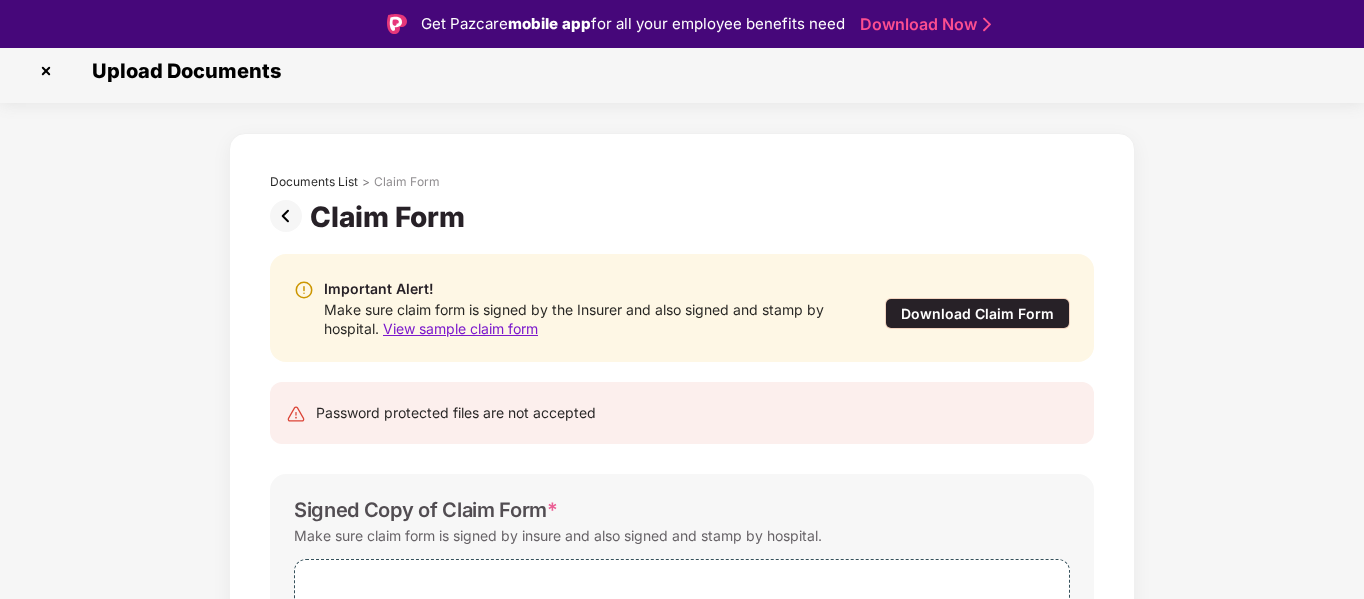 scroll, scrollTop: 0, scrollLeft: 0, axis: both 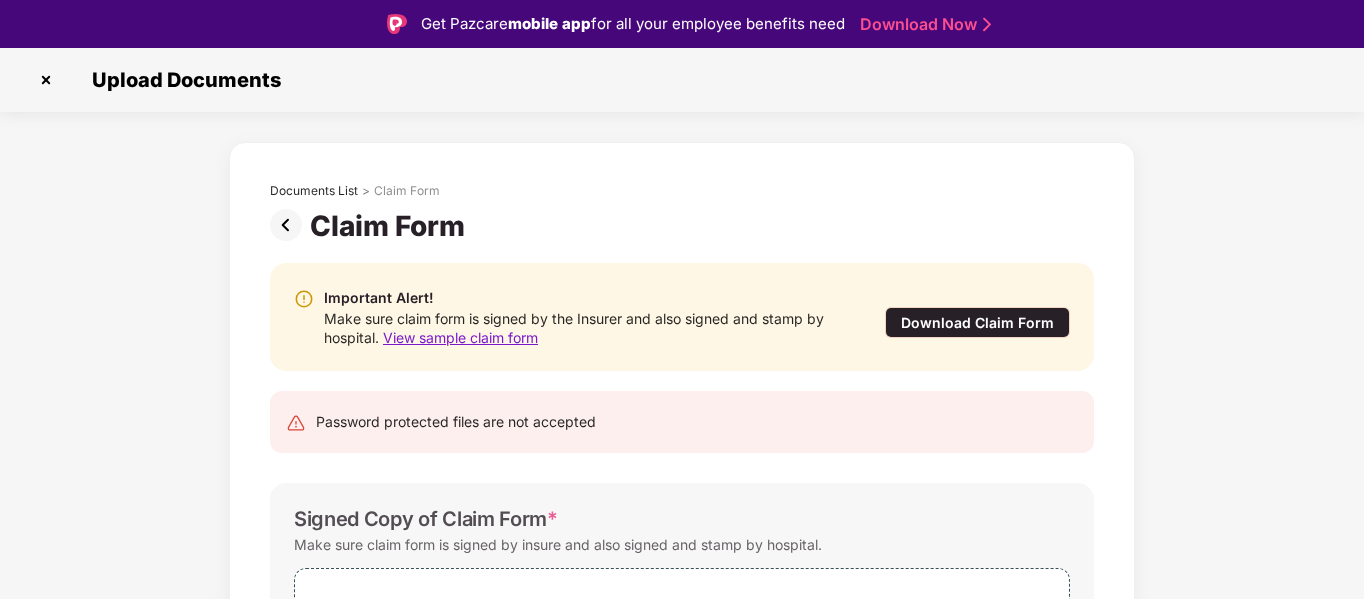 click on "View sample claim form" at bounding box center (460, 337) 